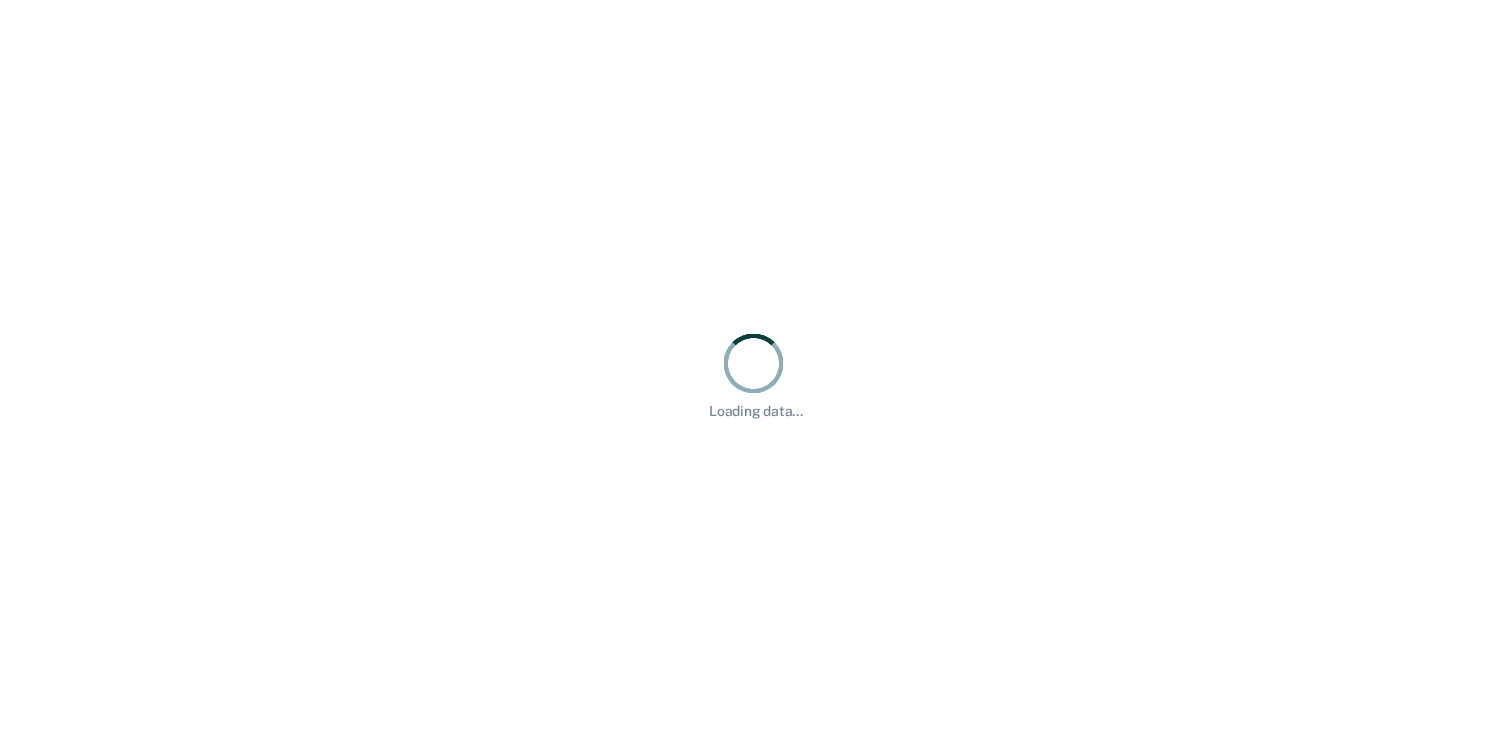 scroll, scrollTop: 0, scrollLeft: 0, axis: both 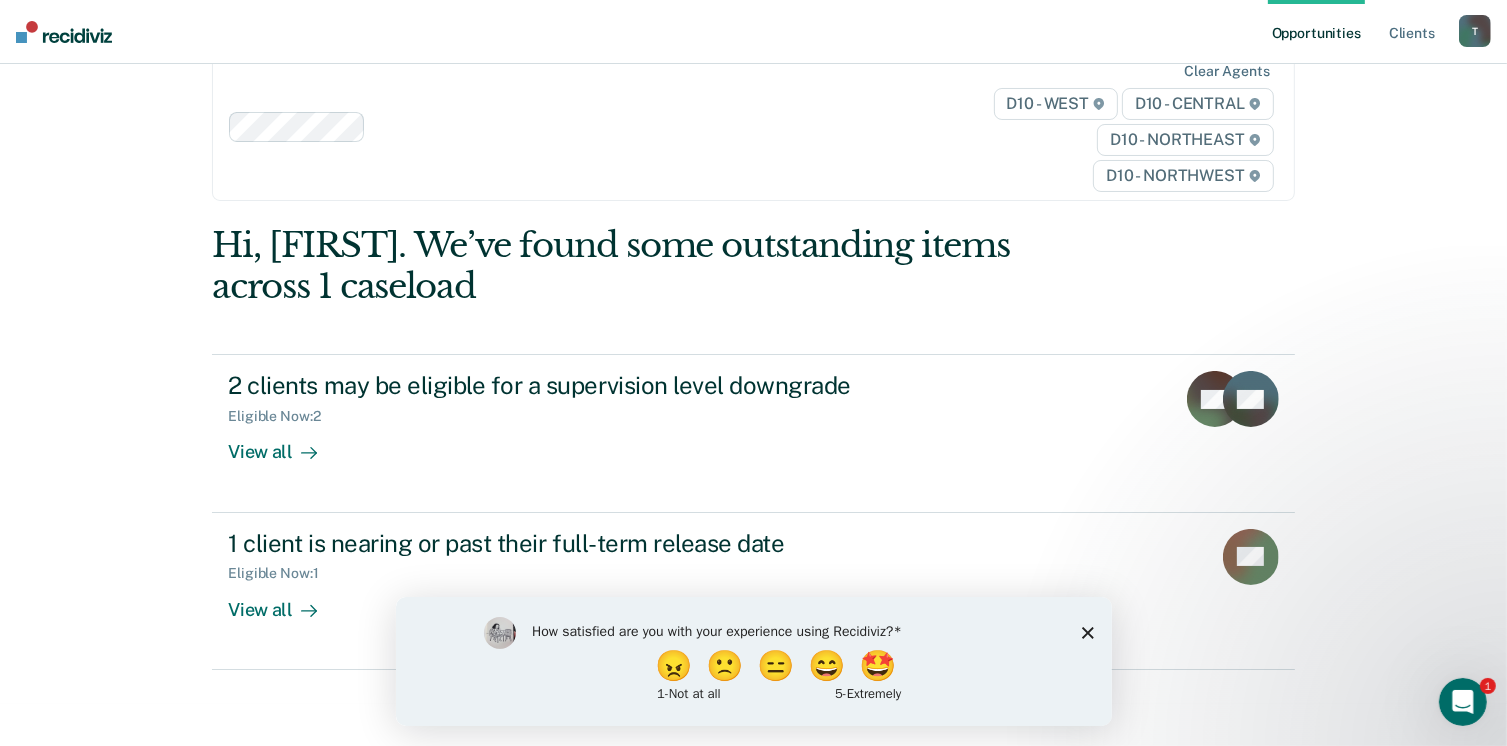 click 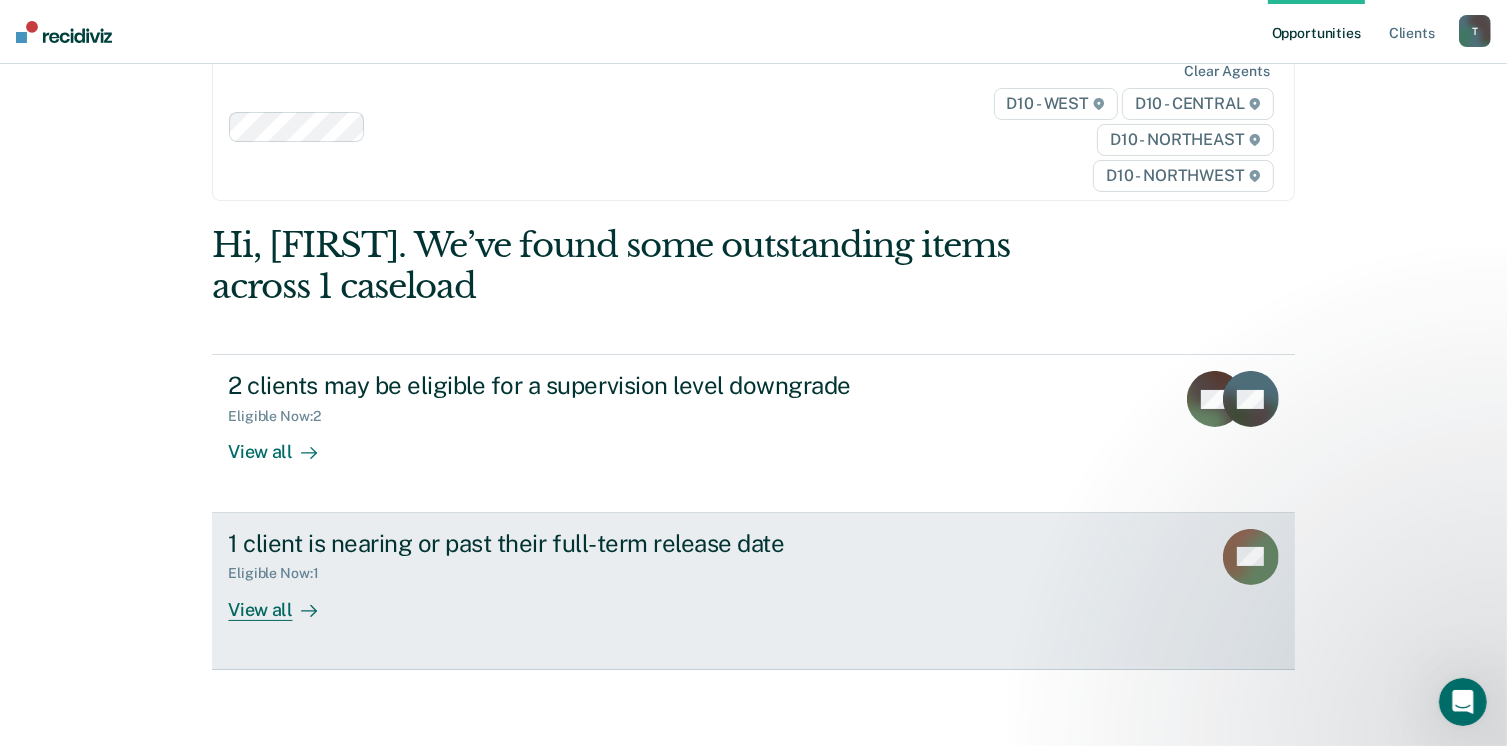 click on "View all" at bounding box center (284, 601) 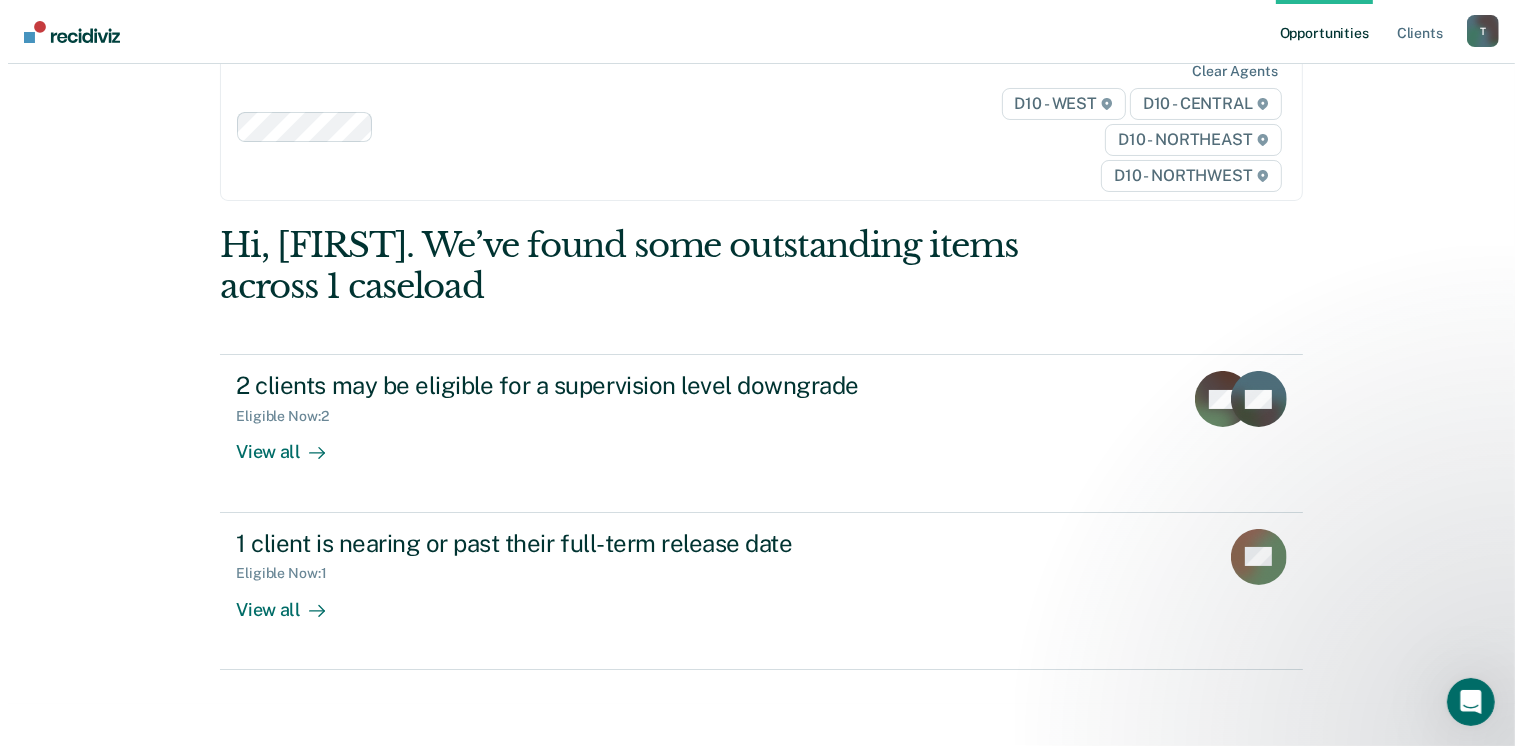 scroll, scrollTop: 0, scrollLeft: 0, axis: both 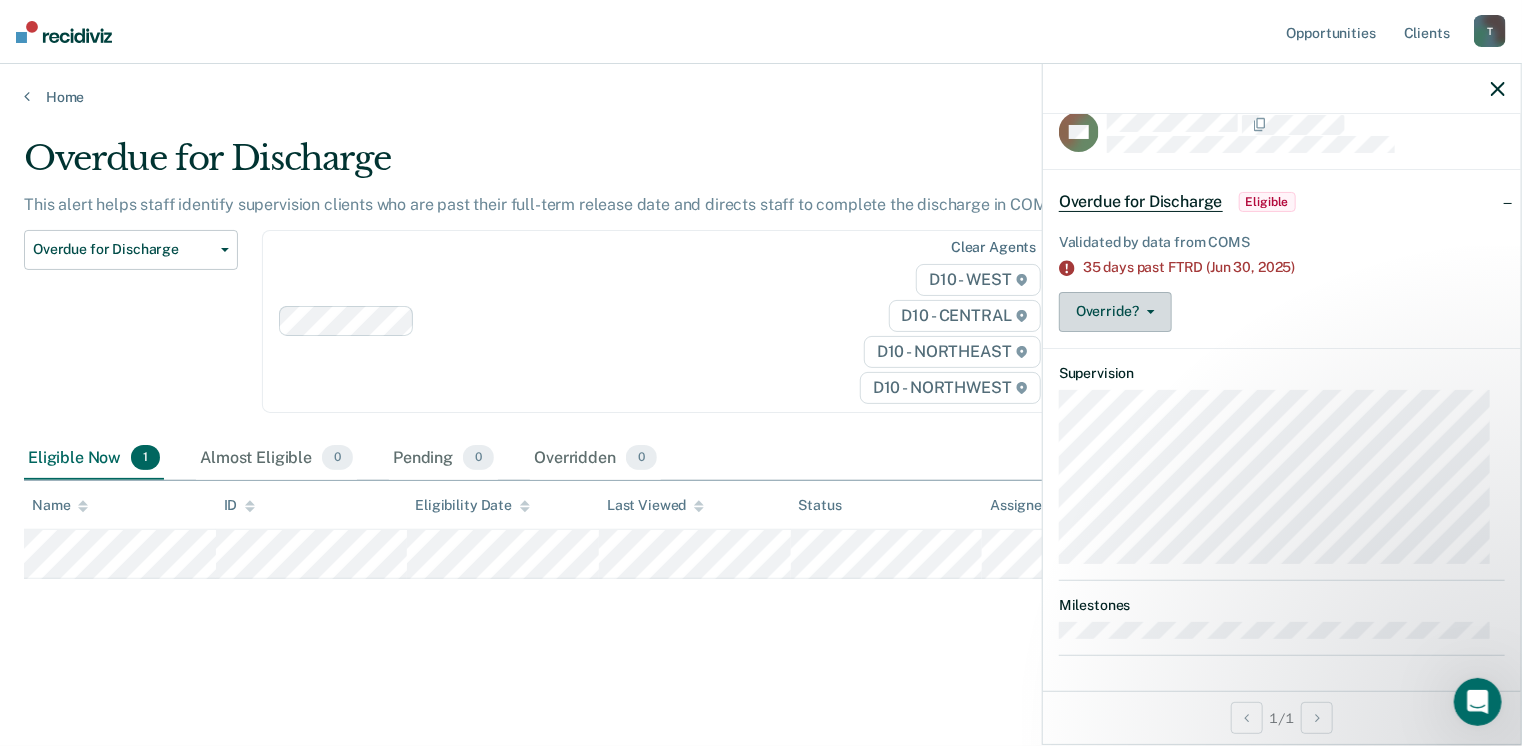 click on "Override?" at bounding box center [1115, 312] 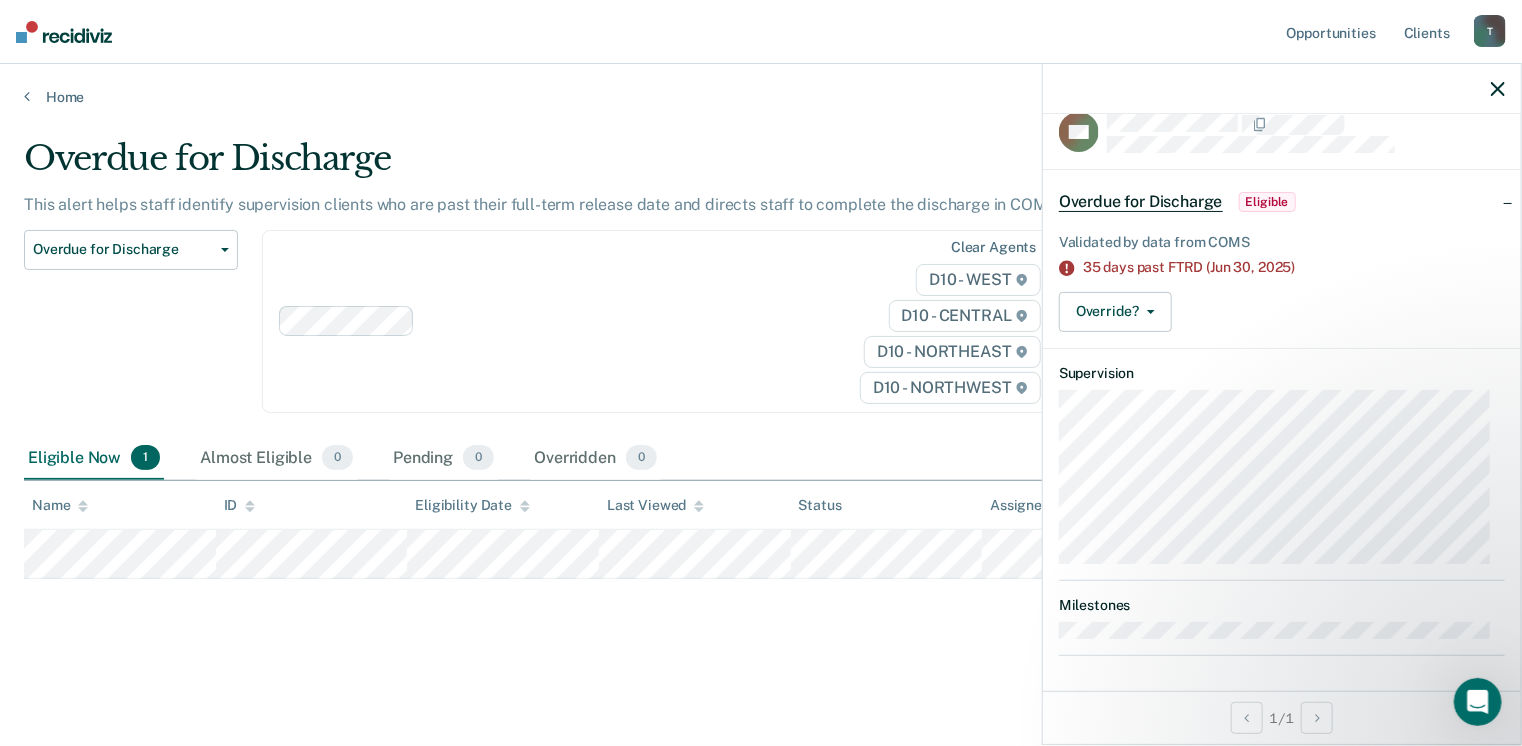 click on "Override? Mark Pending Mark Overridden" at bounding box center (1282, 312) 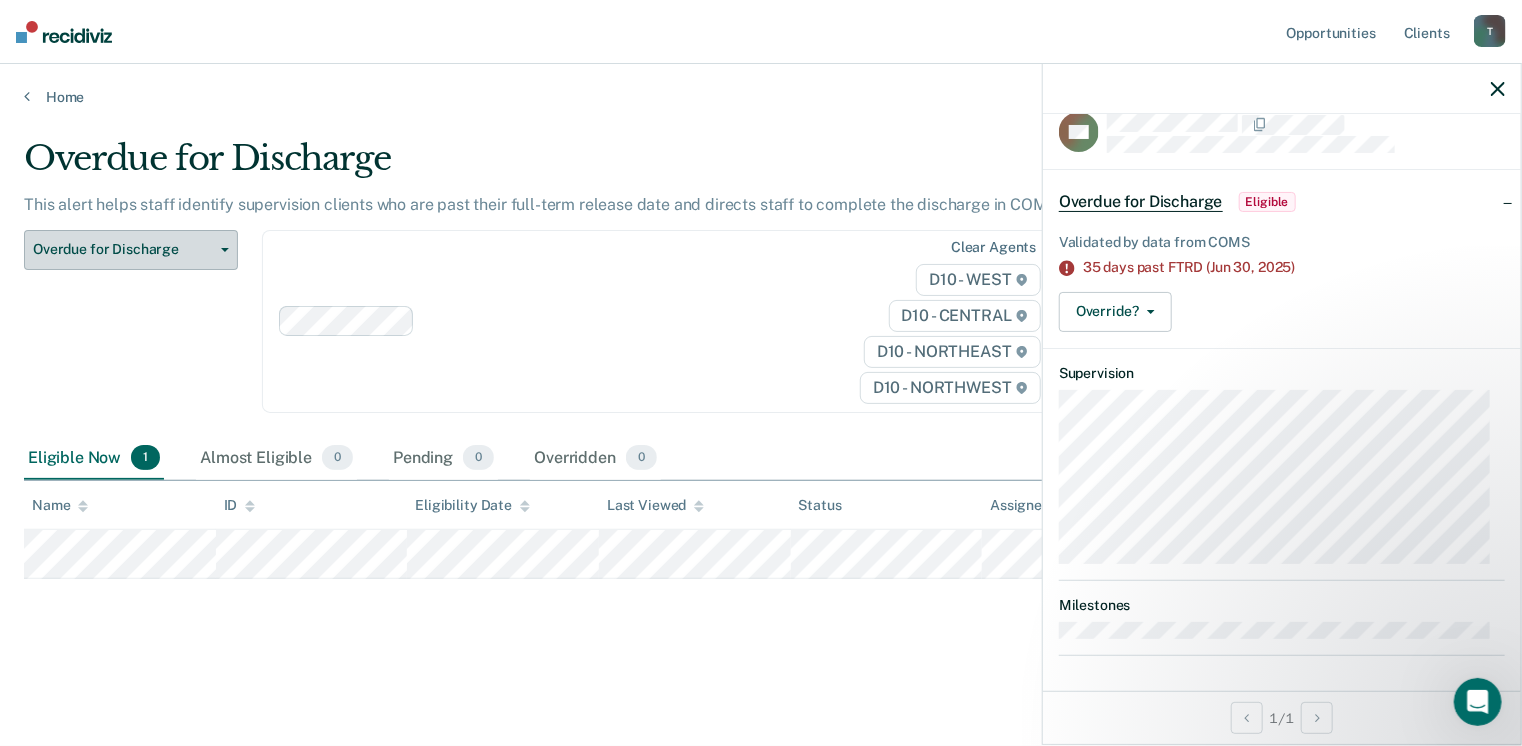 click on "Overdue for Discharge" at bounding box center [131, 250] 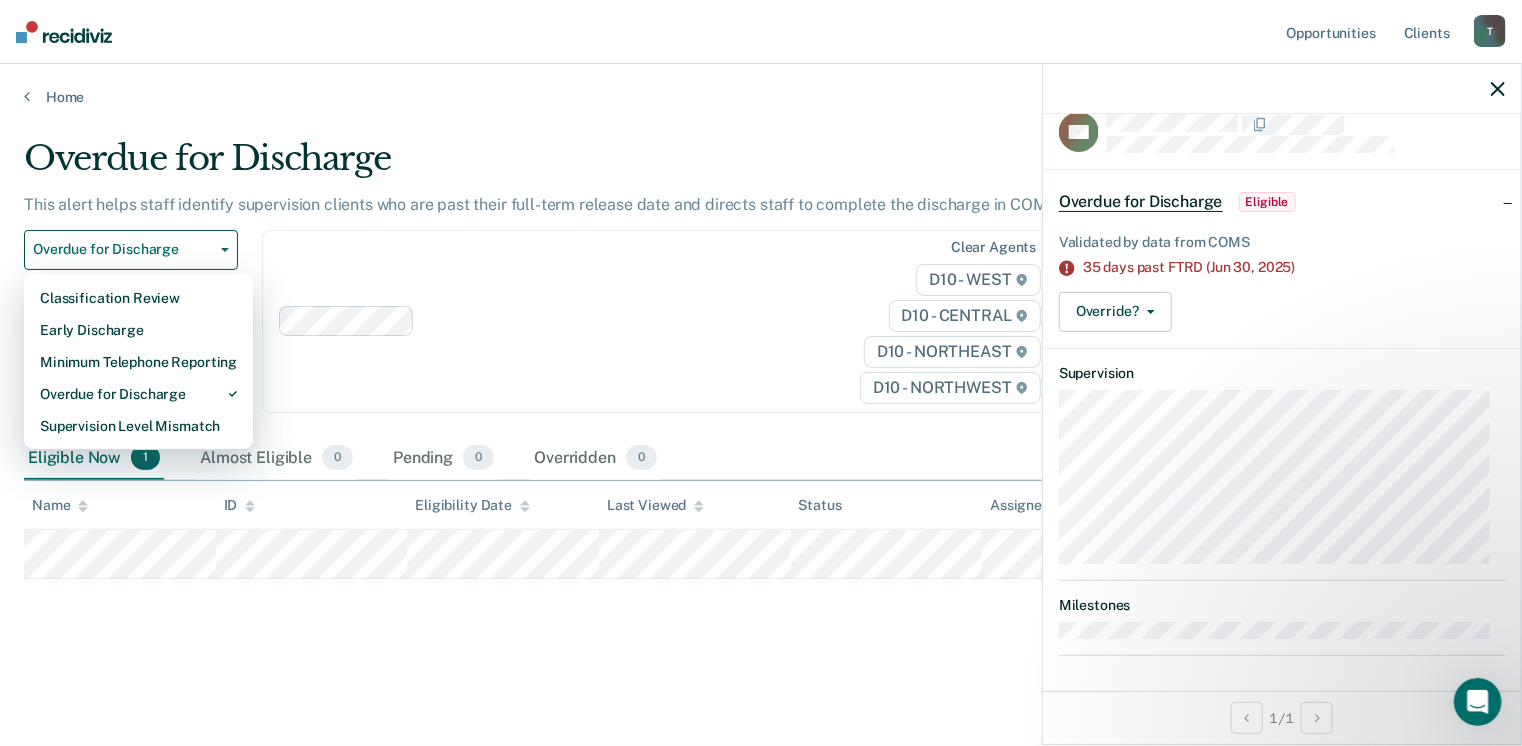 click on "Overdue for Discharge This alert helps staff identify supervision clients who are past their full-term release date and directs staff to complete the discharge in COMS. Overdue for Discharge Classification Review Early Discharge Minimum Telephone Reporting Overdue for Discharge Supervision Level Mismatch Clear agents D10 - WEST D10 - CENTRAL D10 - NORTHEAST D10 - NORTHWEST Eligible Now 1 Almost Eligible 0 Pending 0 Overridden 0
To pick up a draggable item, press the space bar.
While dragging, use the arrow keys to move the item.
Press space again to drop the item in its new position, or press escape to cancel.
Name ID Eligibility Date Last Viewed Status Assigned to" at bounding box center (761, 423) 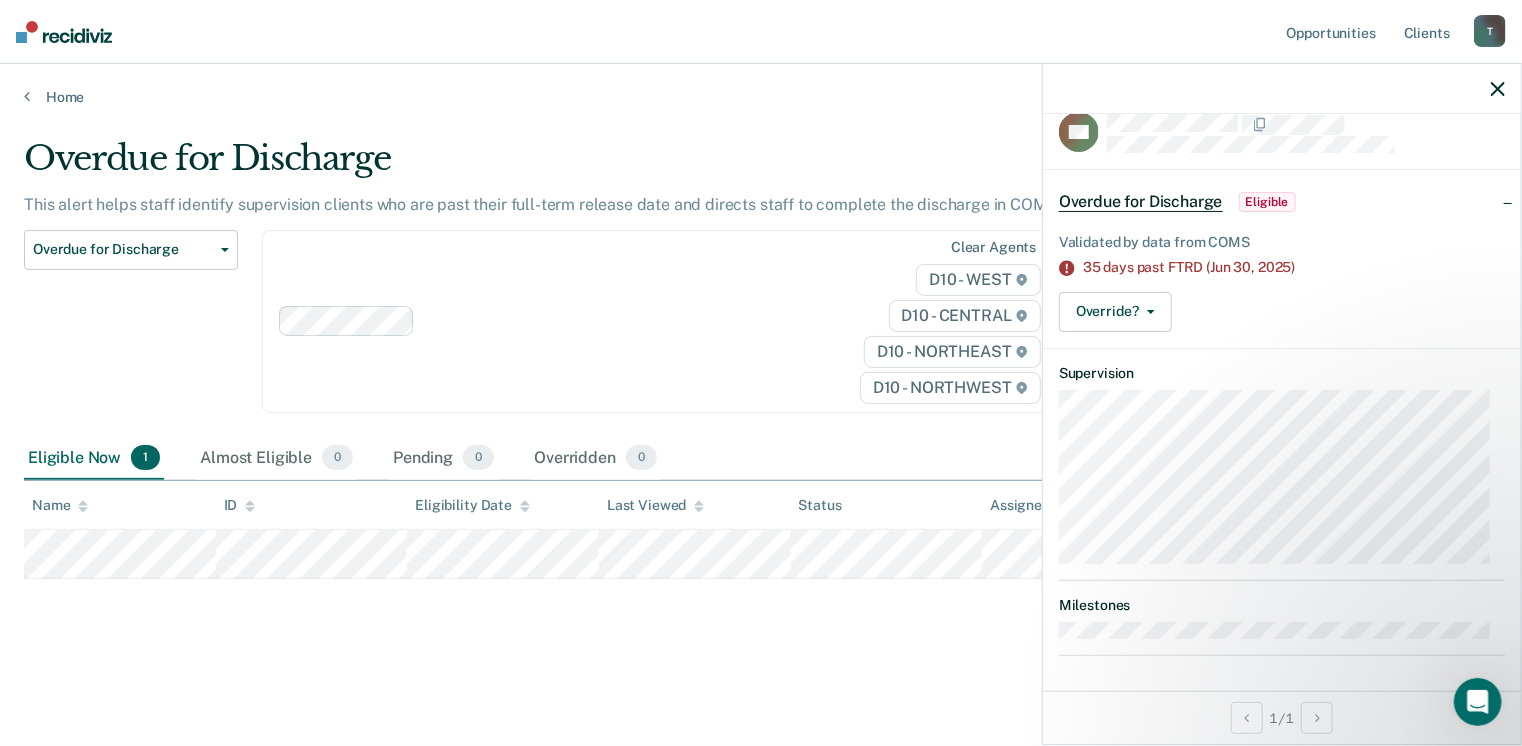 drag, startPoint x: 842, startPoint y: 656, endPoint x: 854, endPoint y: 653, distance: 12.369317 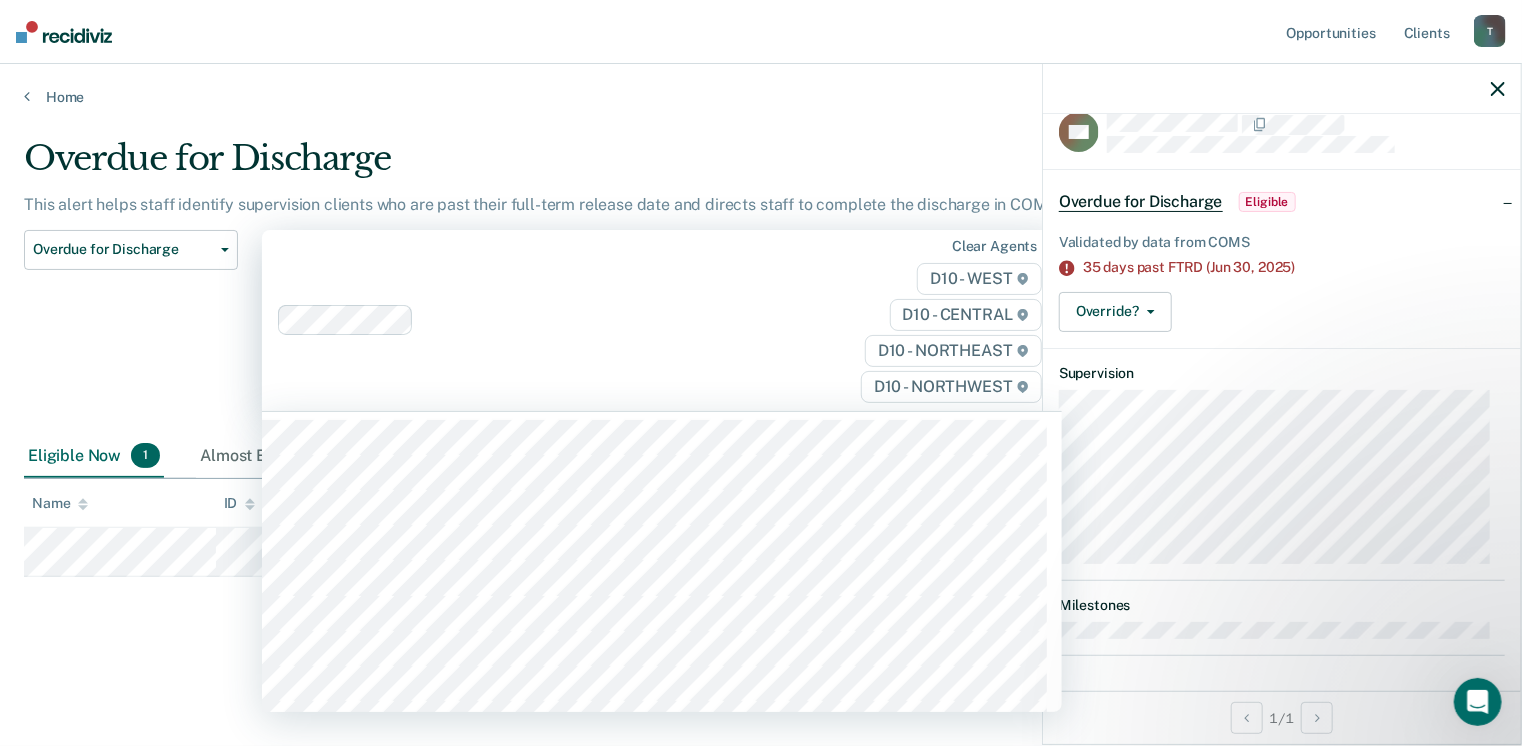 click on "Clear   agents D10 - WEST   D10 - CENTRAL   D10 - NORTHEAST   D10 - NORTHWEST" at bounding box center [662, 320] 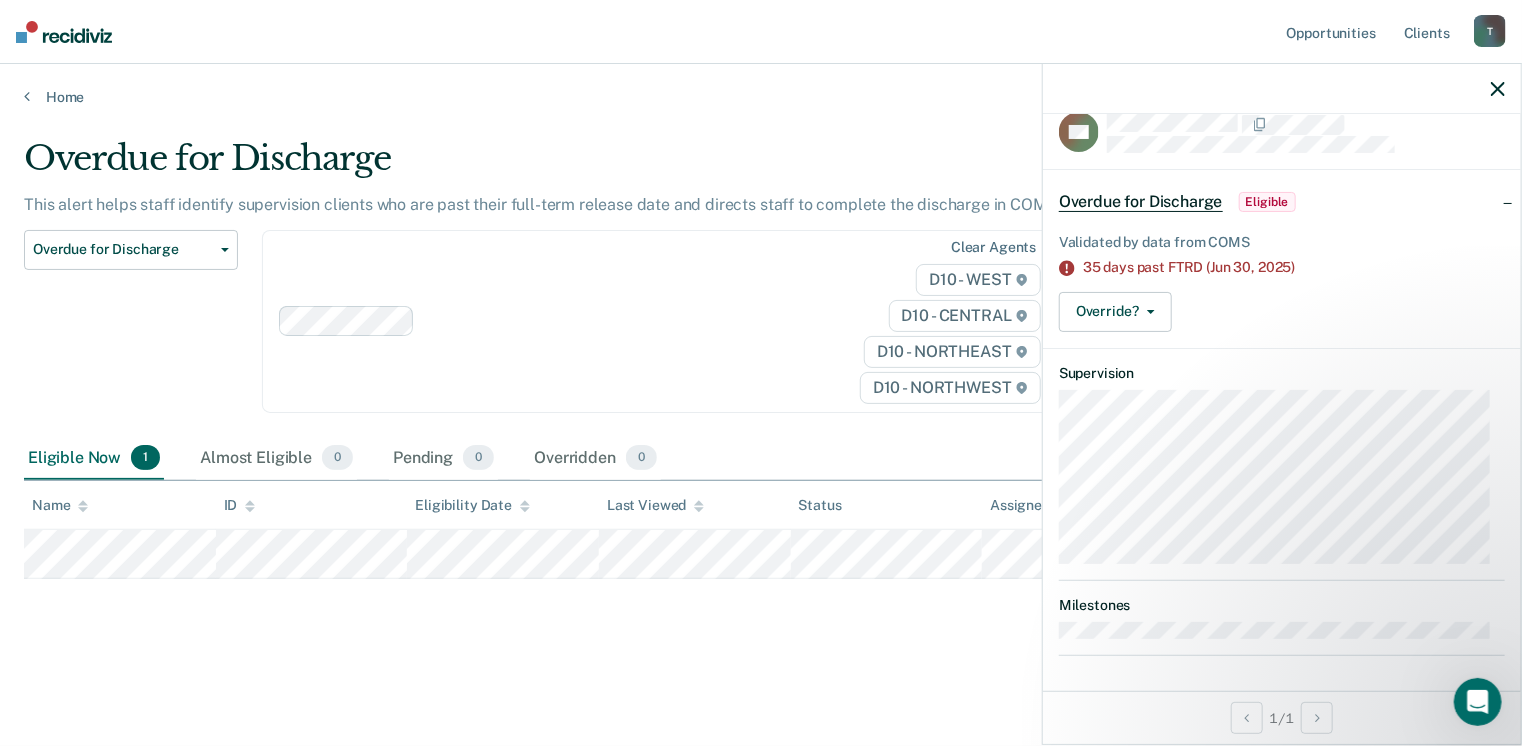 click on "Overdue for Discharge This alert helps staff identify supervision clients who are past their full-term release date and directs staff to complete the discharge in COMS. Overdue for Discharge Classification Review Early Discharge Minimum Telephone Reporting Overdue for Discharge Supervision Level Mismatch Clear agents D10 - WEST D10 - CENTRAL D10 - NORTHEAST D10 - NORTHWEST Eligible Now 1 Almost Eligible 0 Pending 0 Overridden 0
To pick up a draggable item, press the space bar.
While dragging, use the arrow keys to move the item.
Press space again to drop the item in its new position, or press escape to cancel.
Name ID Eligibility Date Last Viewed Status Assigned to" at bounding box center (761, 423) 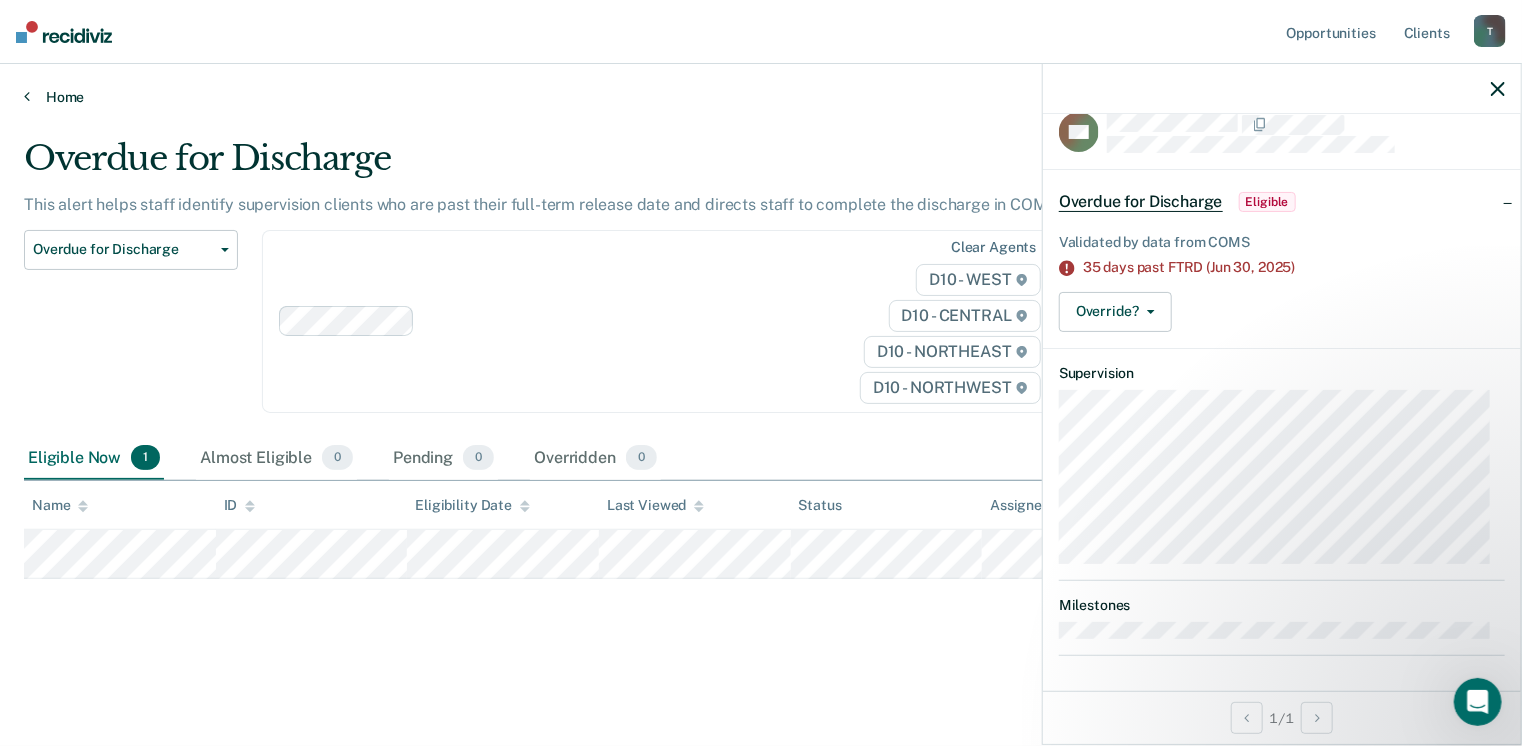 click at bounding box center (27, 96) 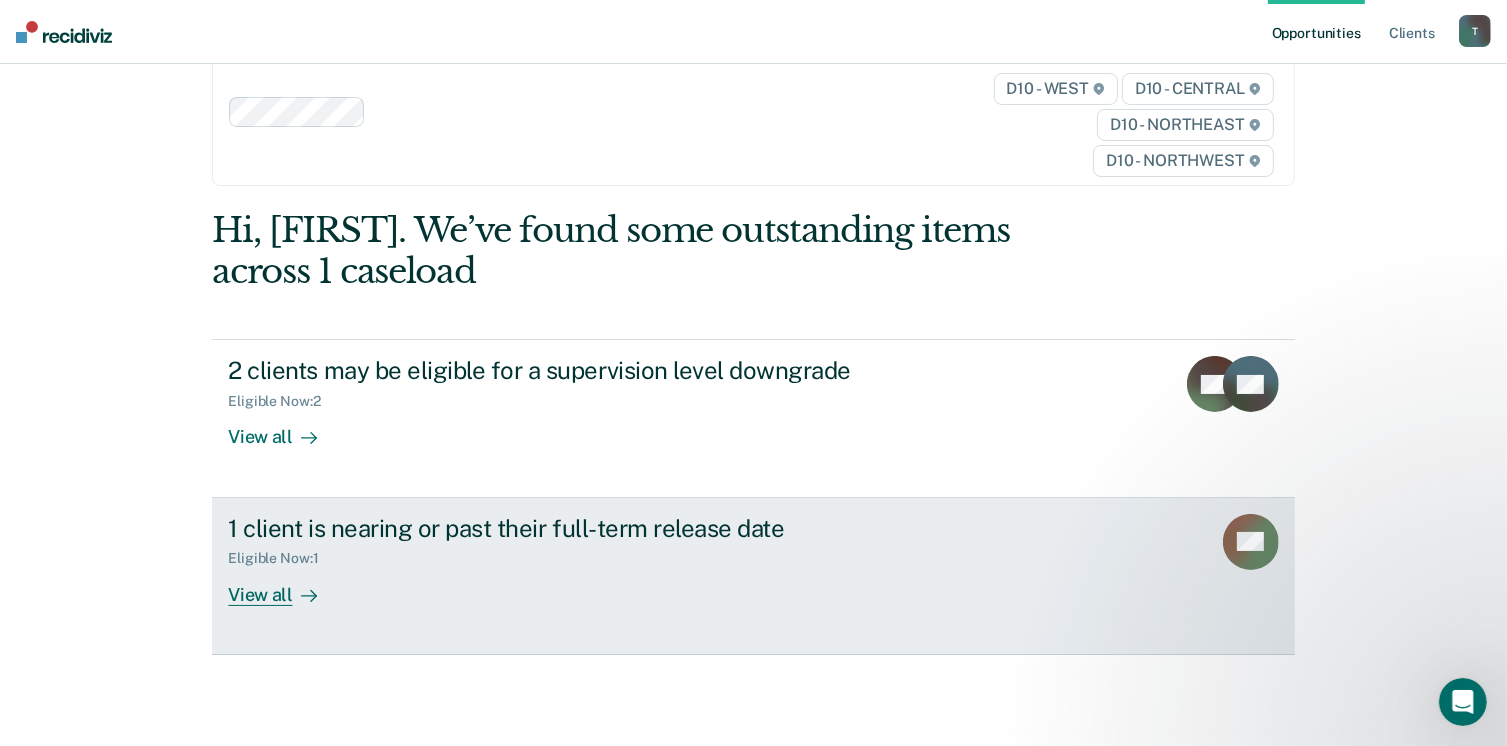 scroll, scrollTop: 87, scrollLeft: 0, axis: vertical 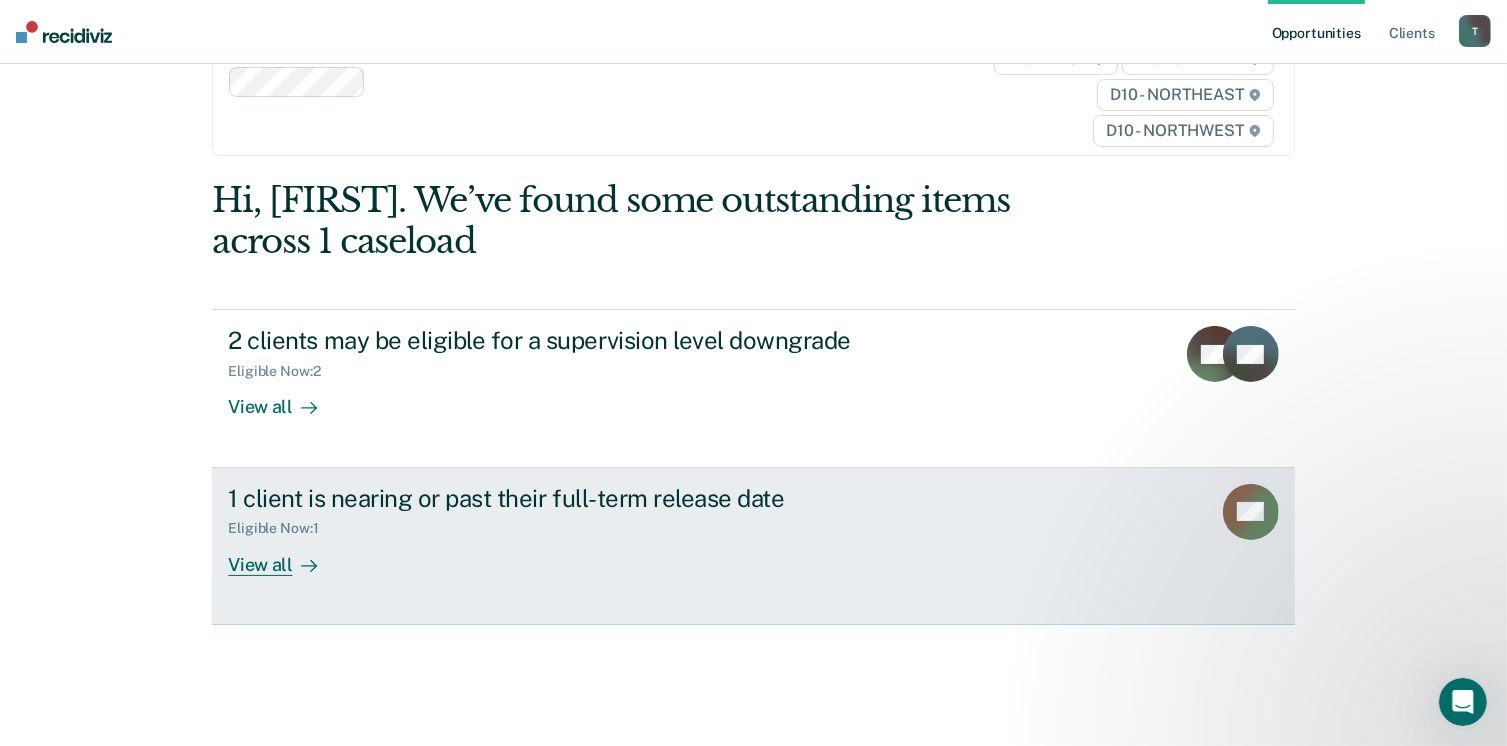 click 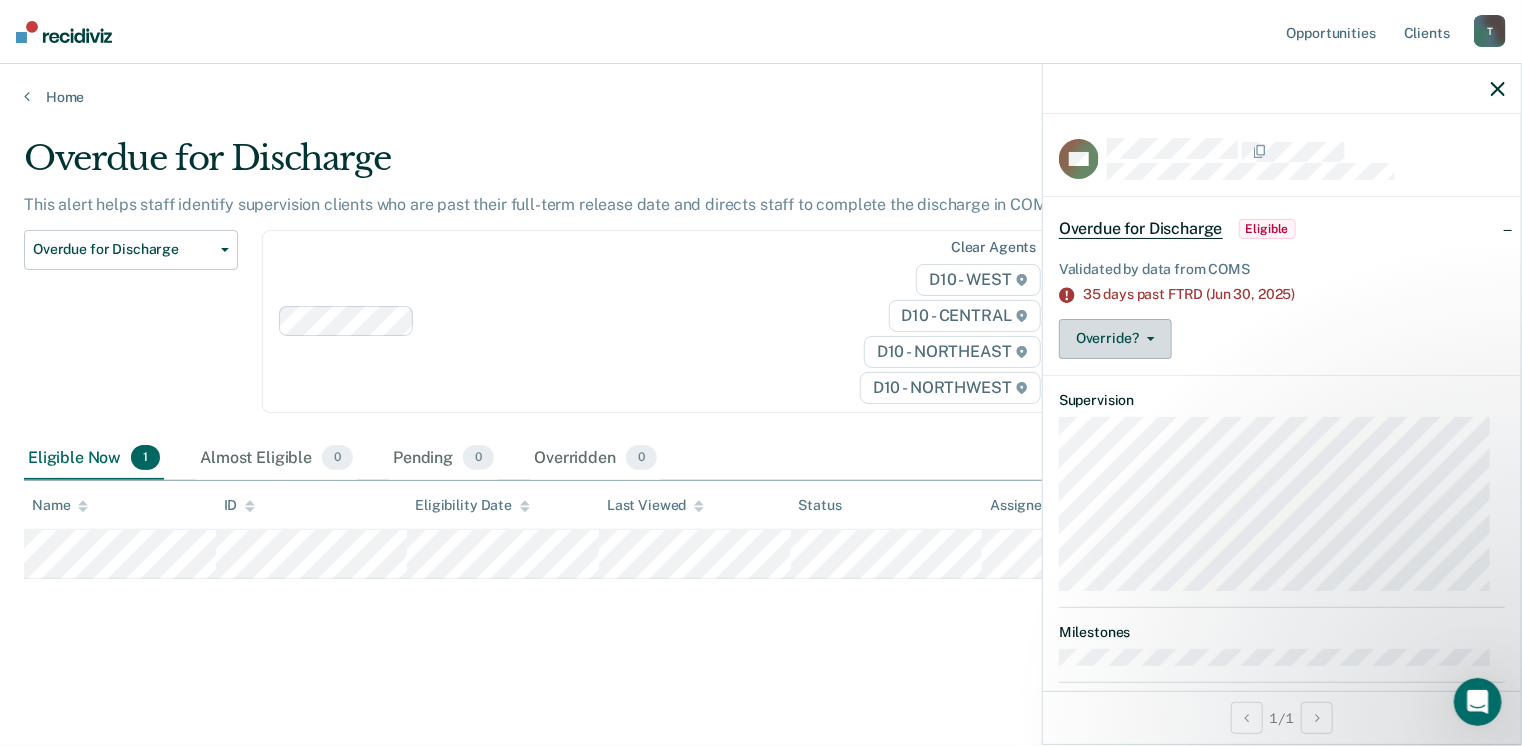 click on "Override?" at bounding box center [1115, 339] 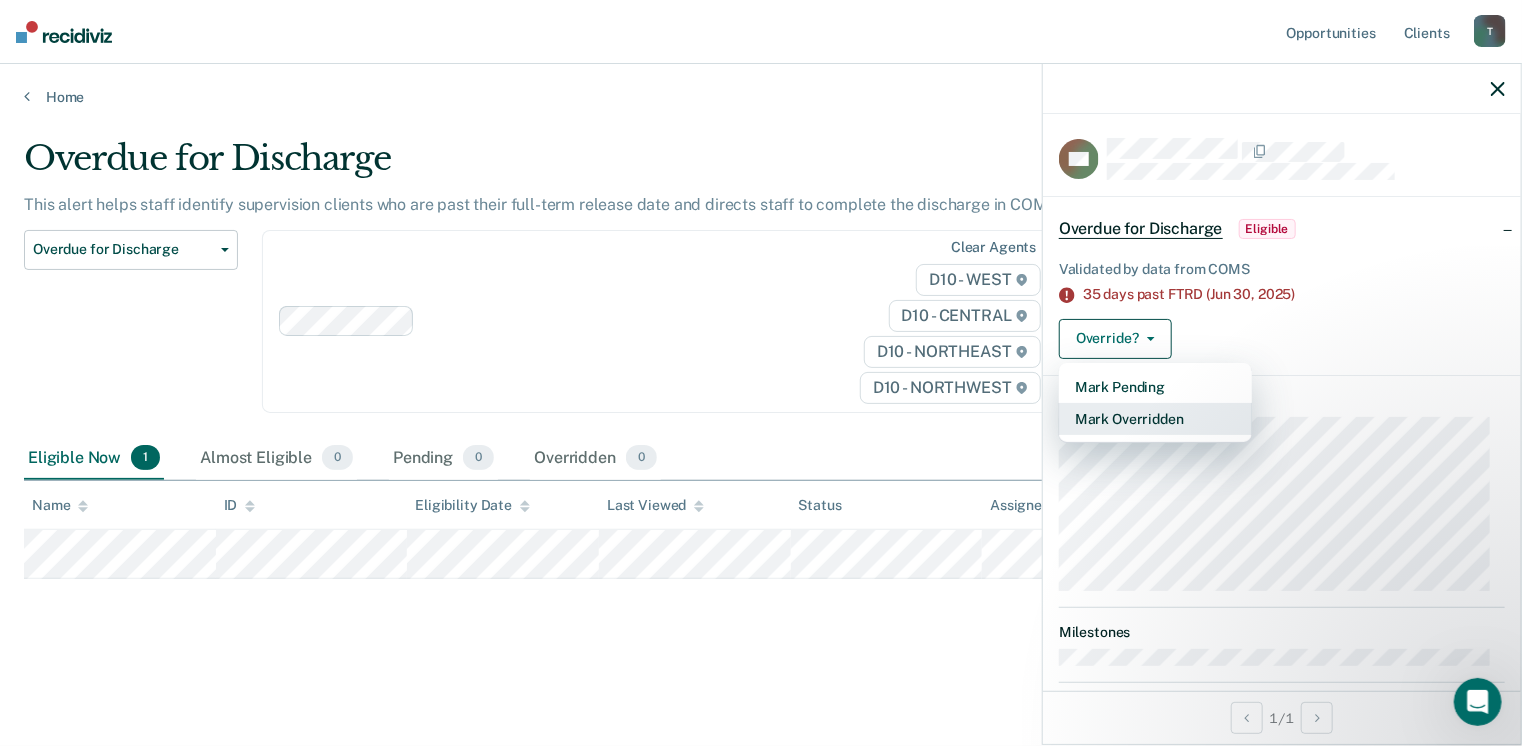 click on "Mark Overridden" at bounding box center [1155, 419] 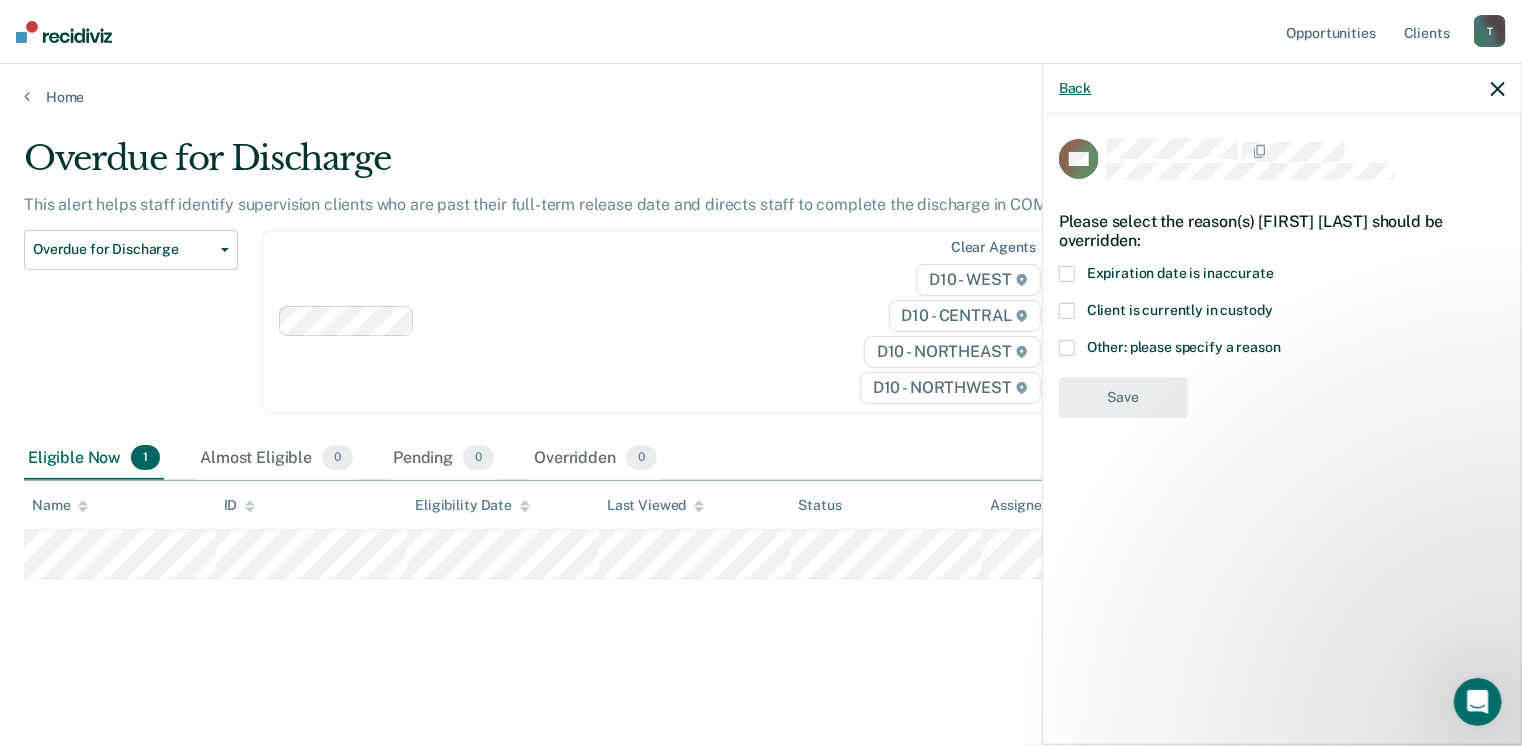 click on "Back" at bounding box center (1075, 88) 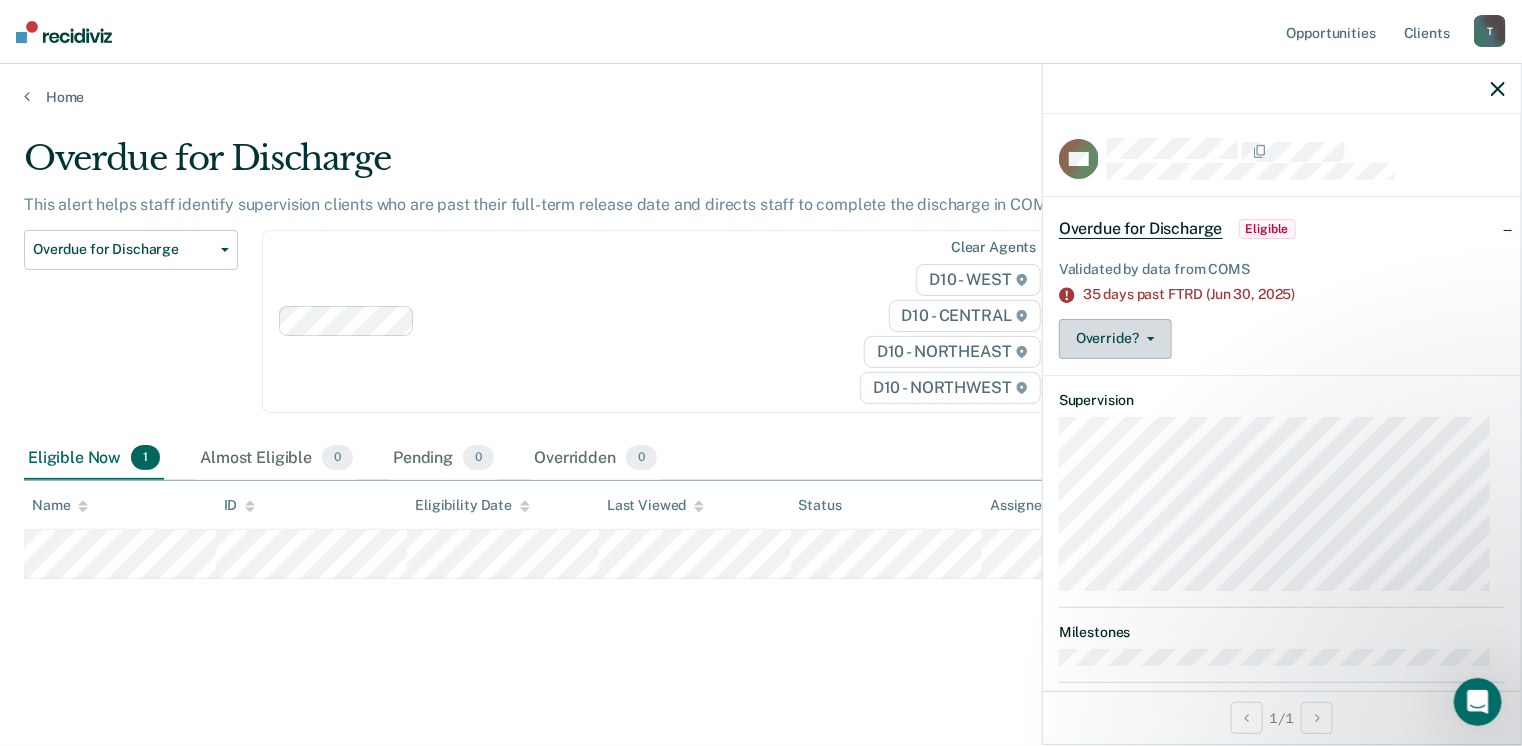 click on "Override?" at bounding box center [1115, 339] 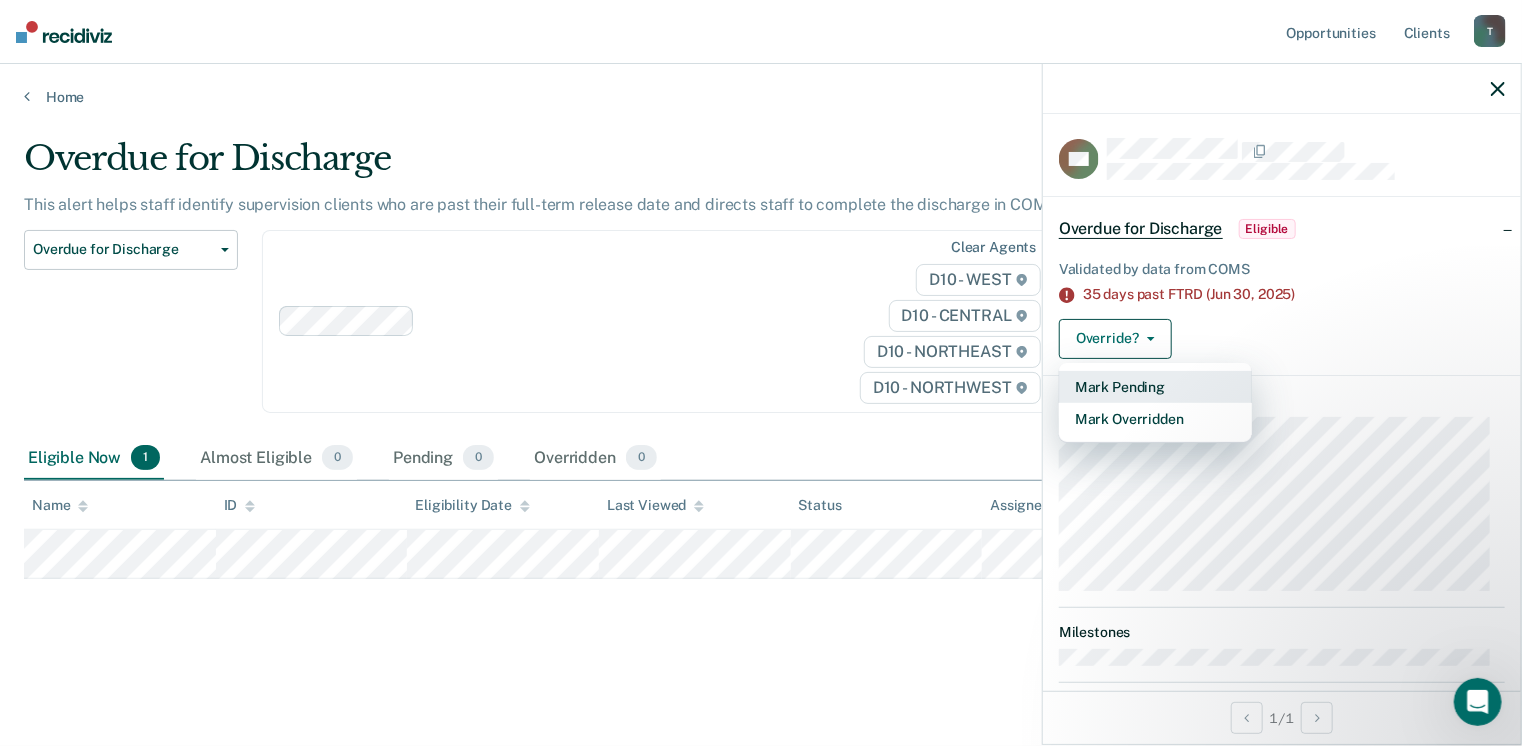 click on "Mark Pending" at bounding box center (1155, 387) 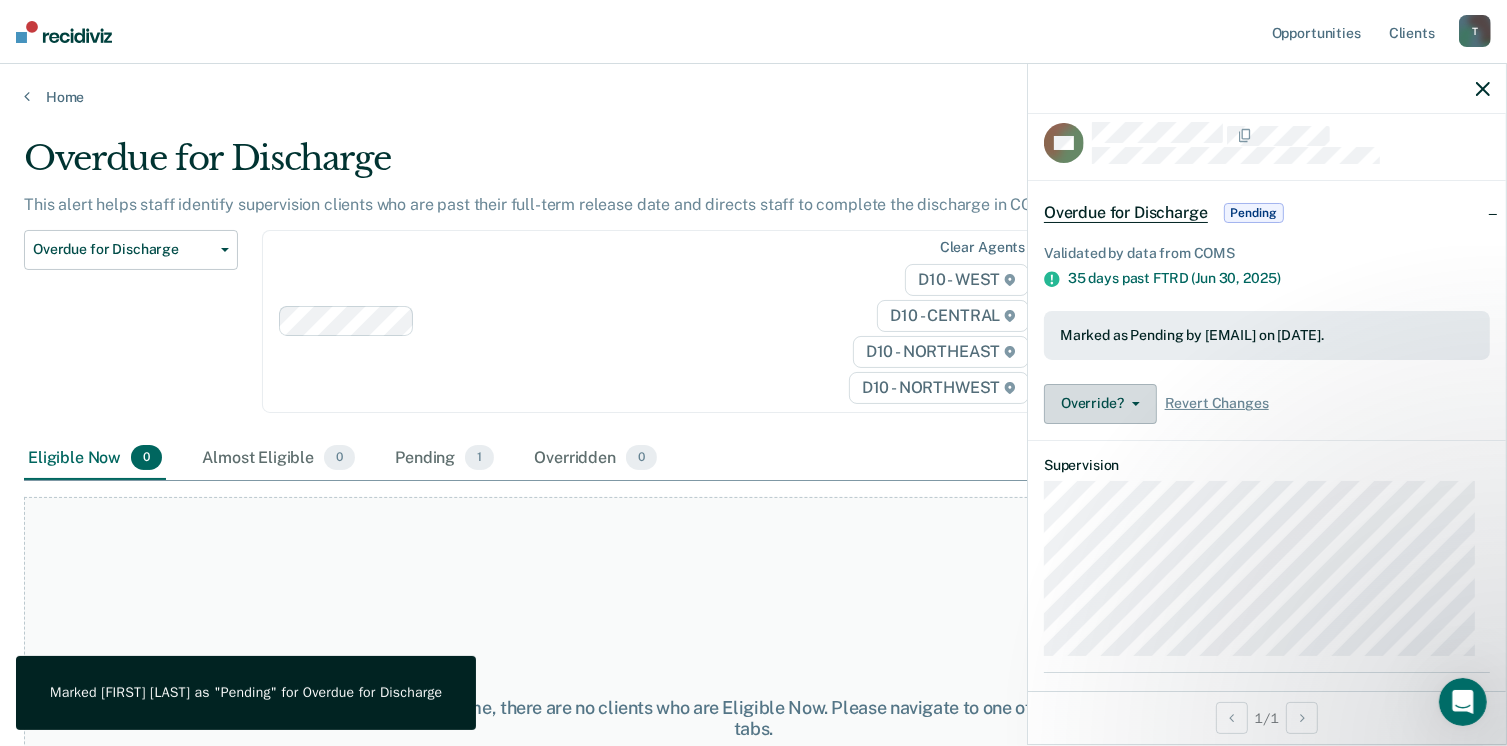 scroll, scrollTop: 0, scrollLeft: 0, axis: both 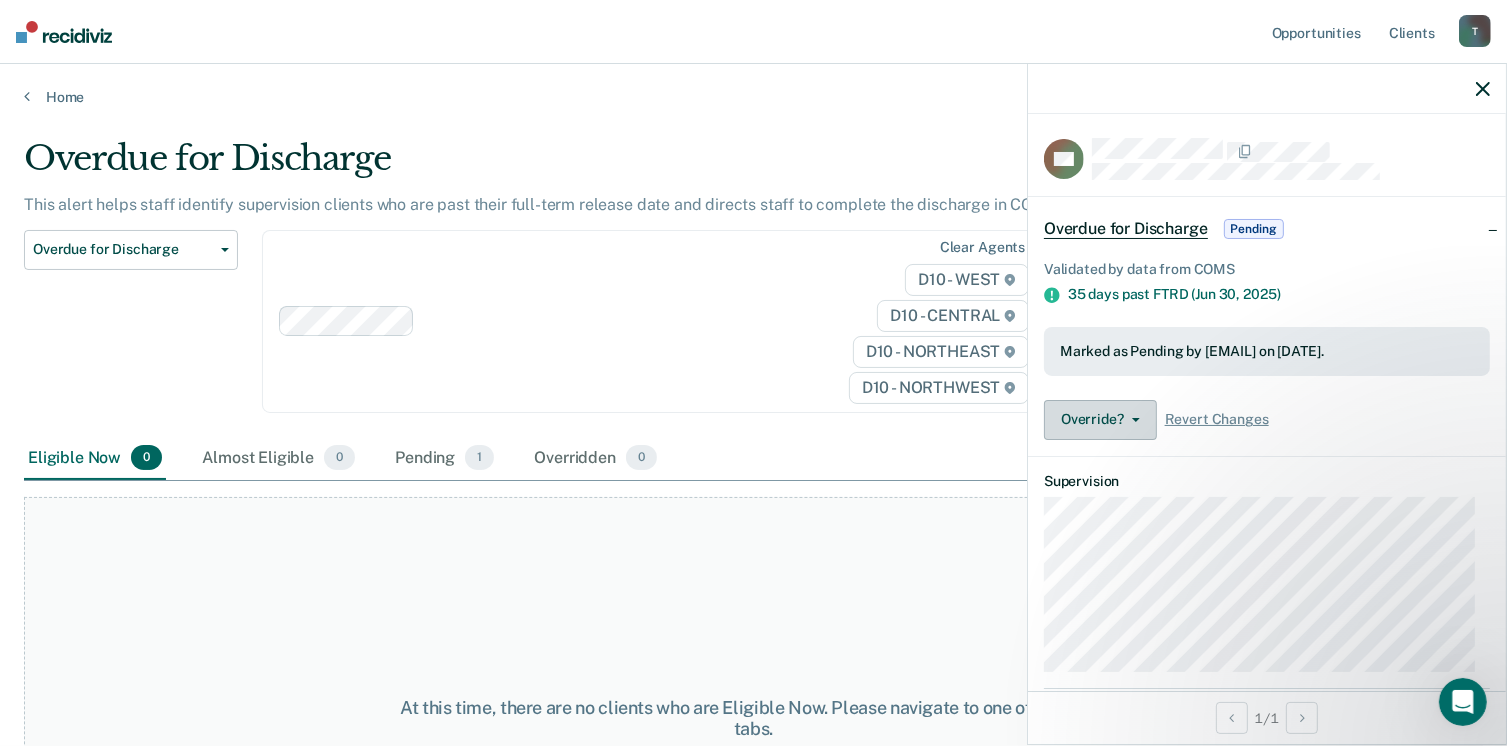 click at bounding box center (1132, 420) 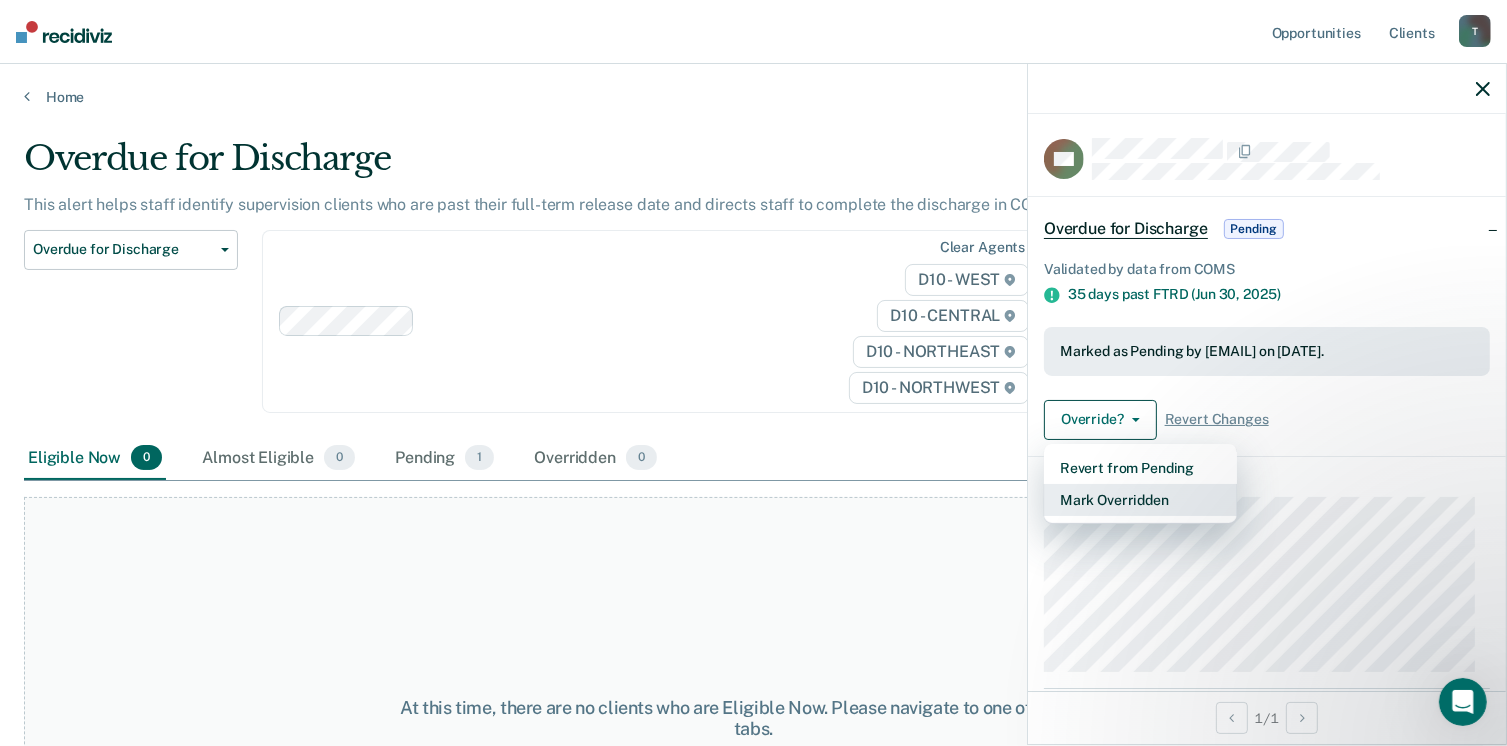 click on "Mark Overridden" at bounding box center (1140, 500) 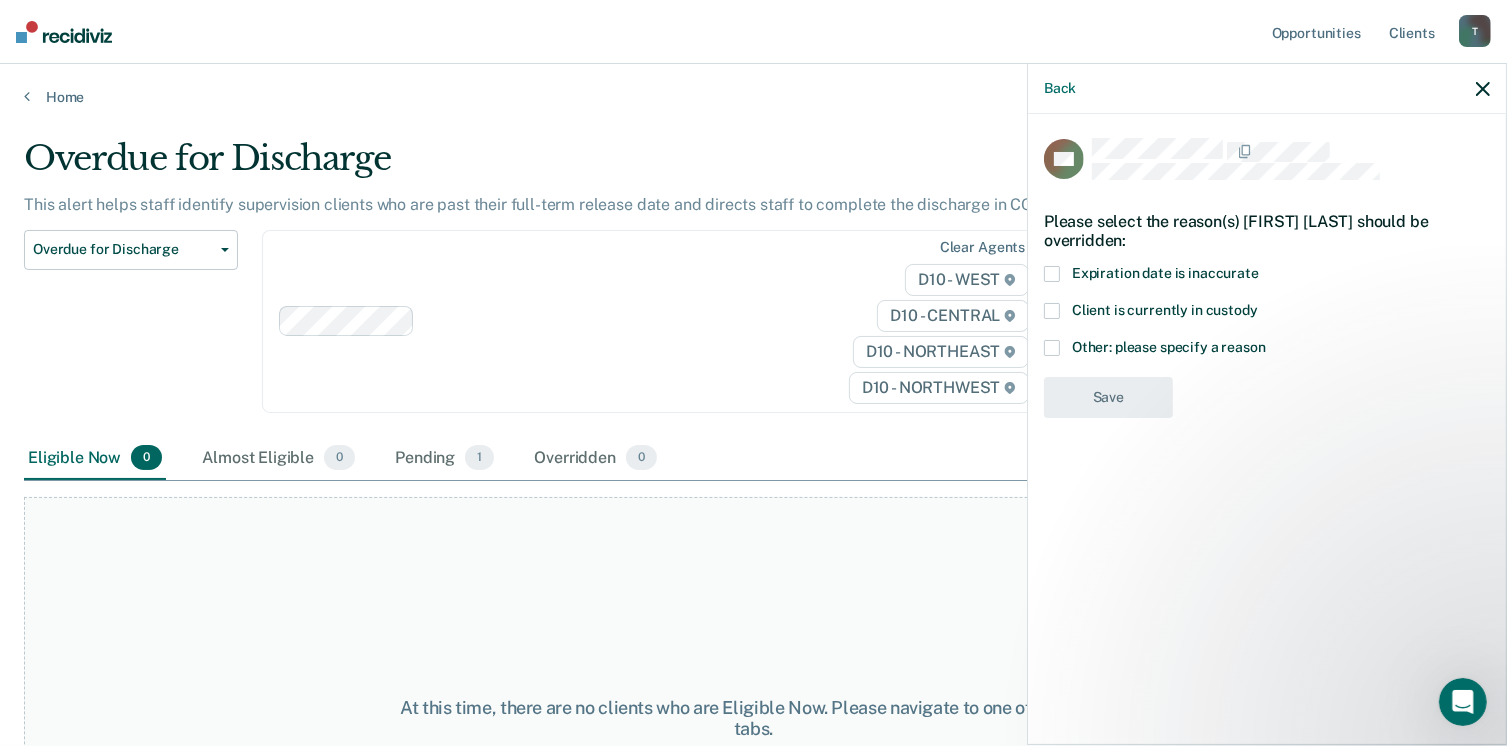 click at bounding box center (1052, 348) 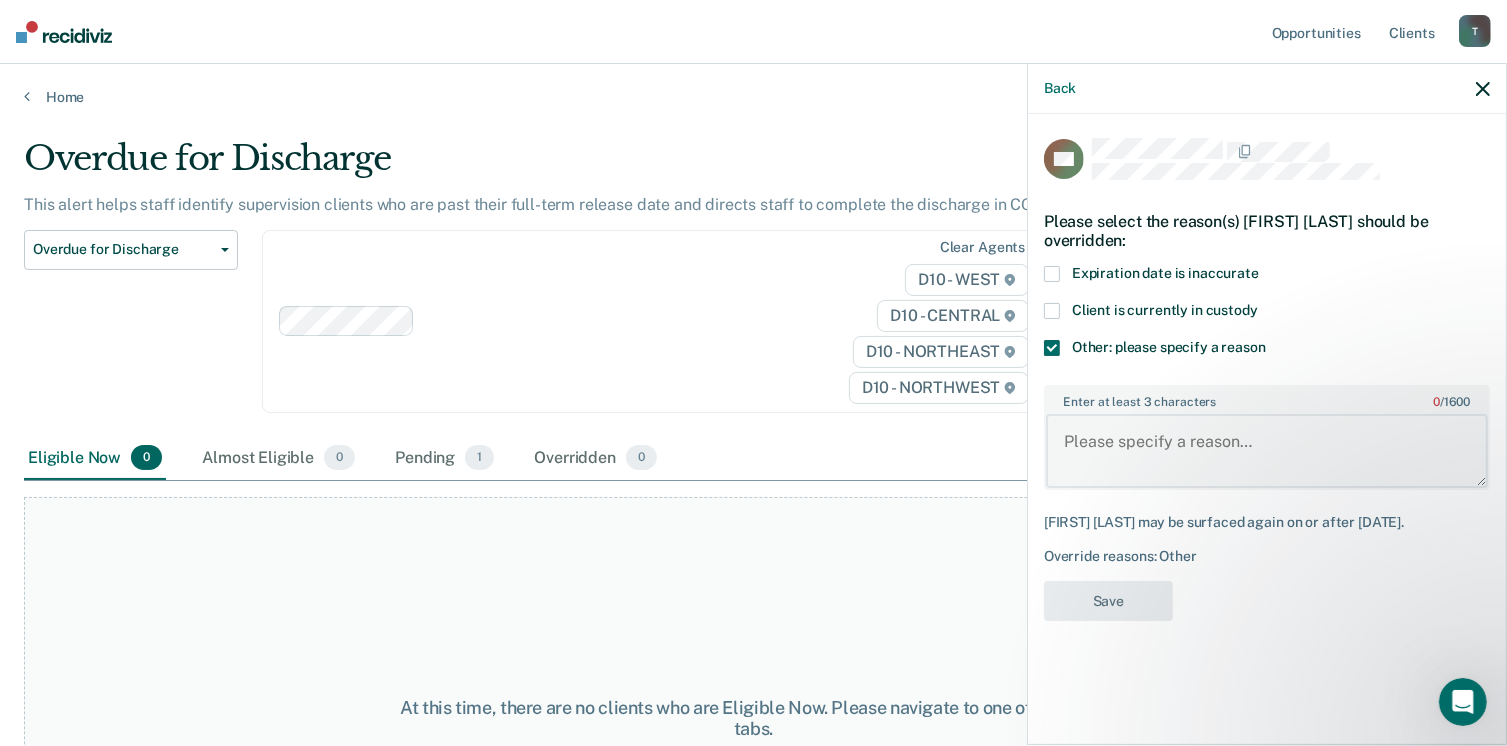 click on "Enter at least 3 characters 0  /  1600" at bounding box center (1267, 451) 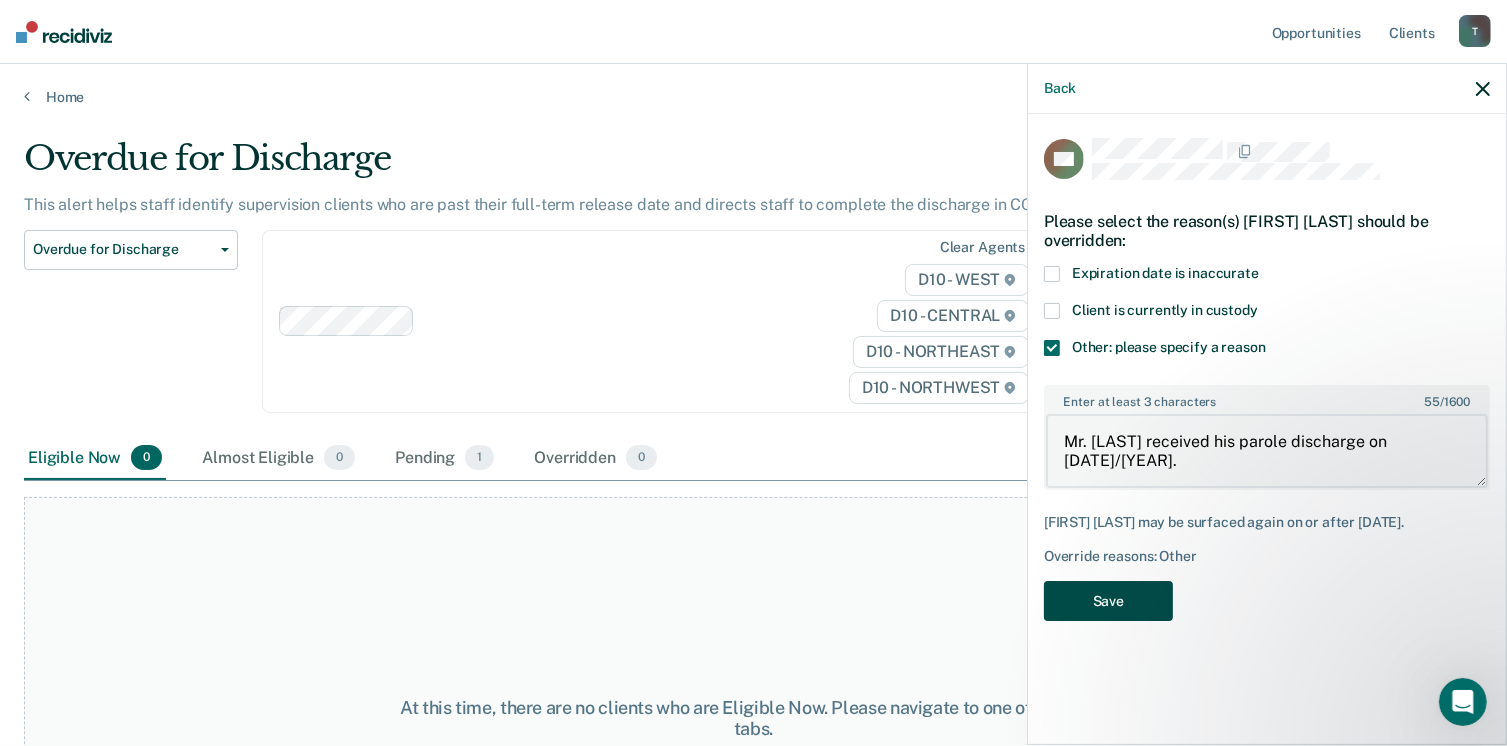 type on "Mr. [LAST] received his parole discharge on [DATE]/[YEAR]." 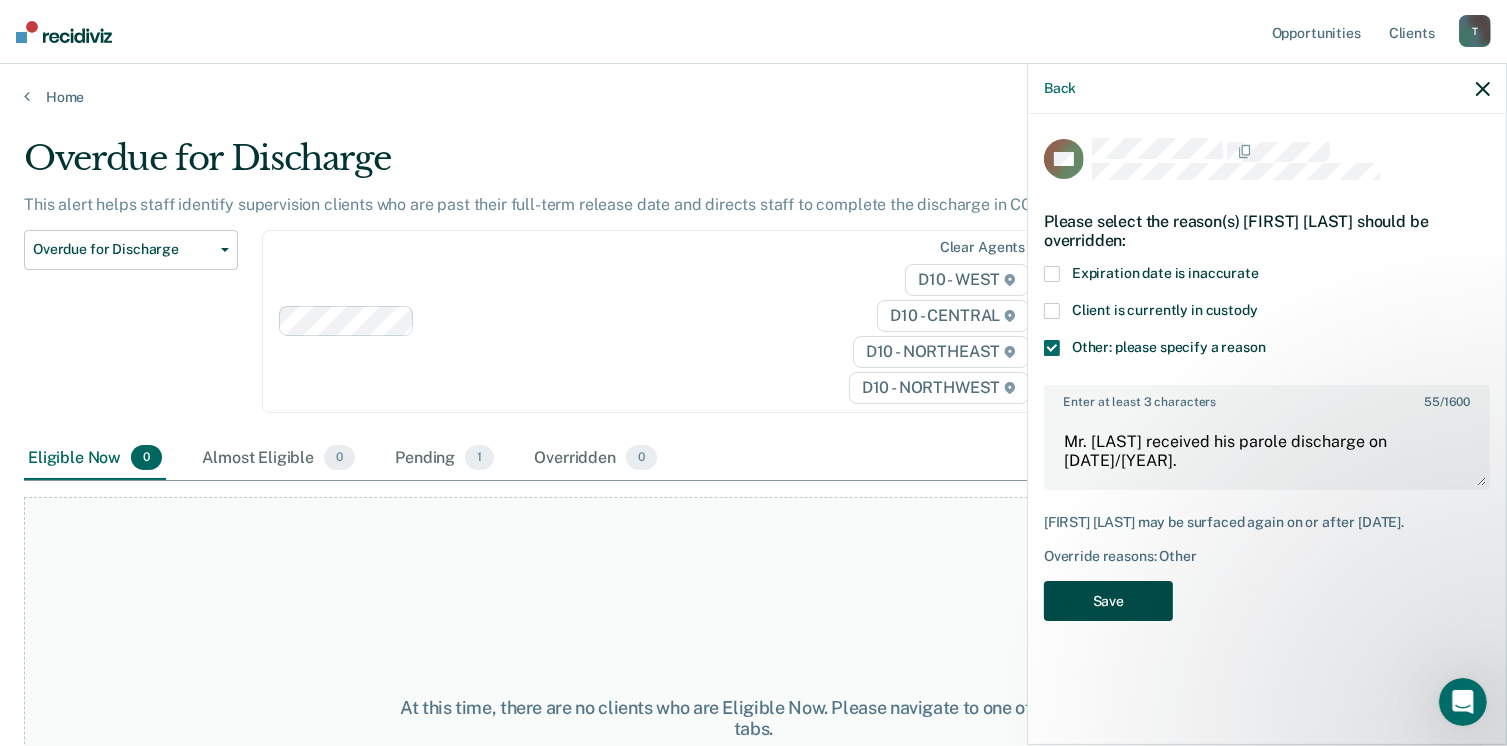 click on "Save" at bounding box center [1108, 601] 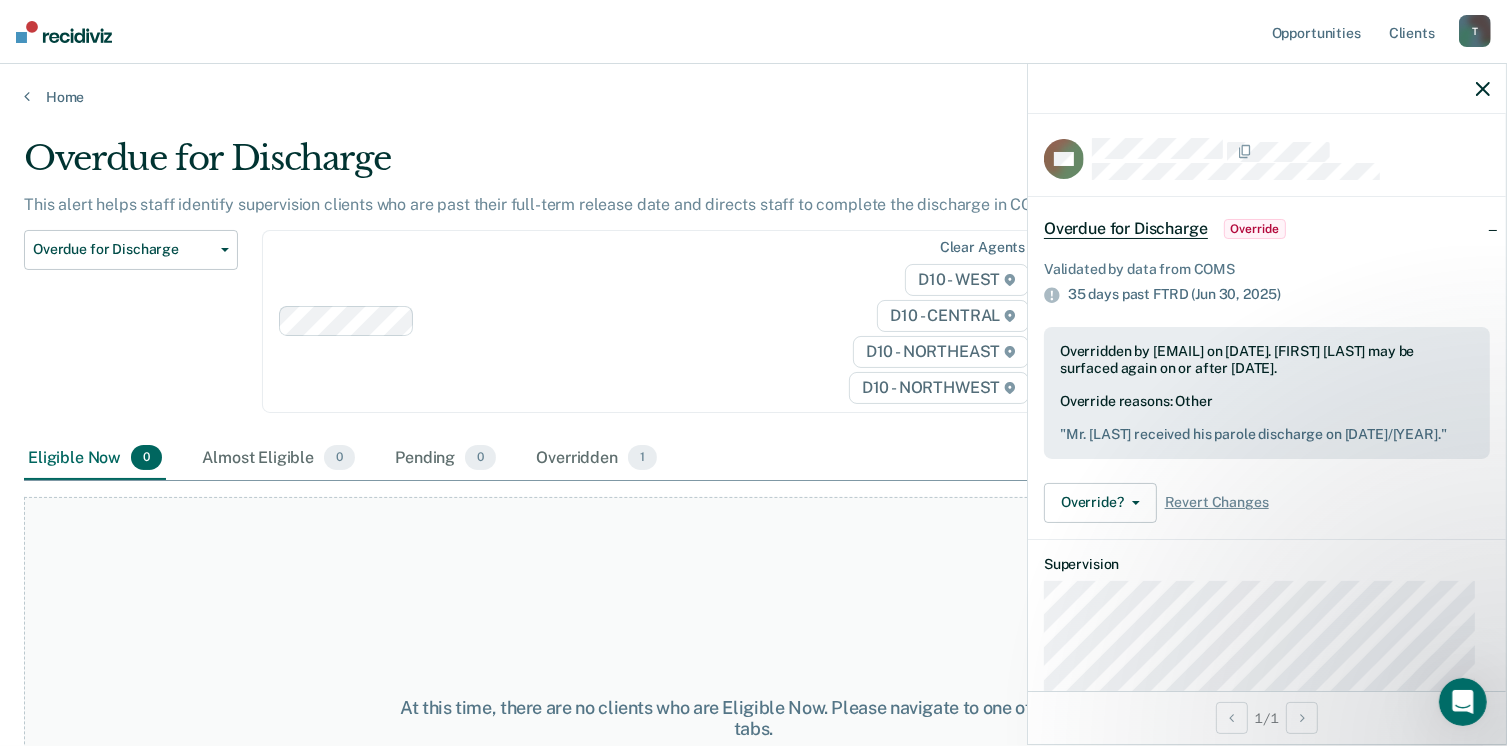 click at bounding box center [1267, 89] 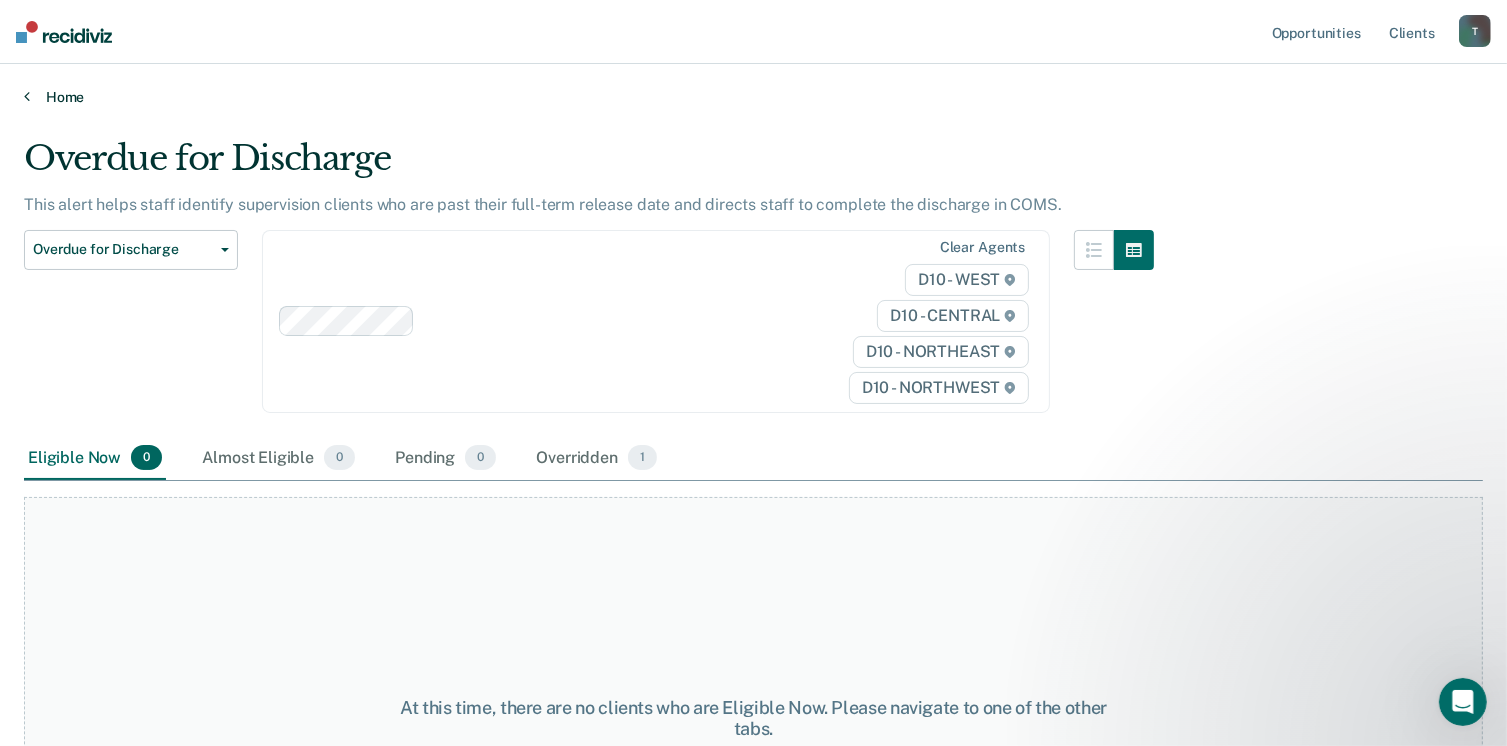 click on "Home" at bounding box center [753, 97] 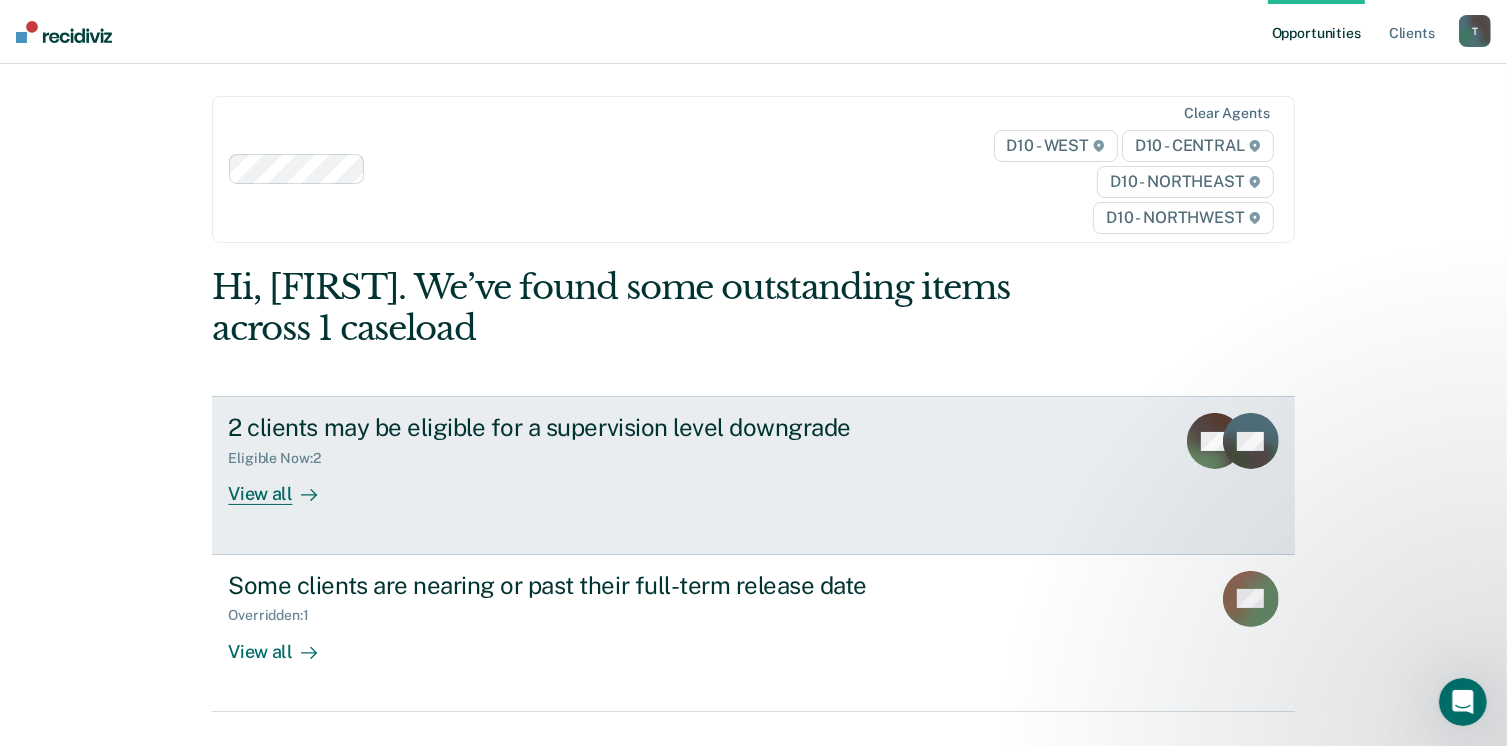 scroll, scrollTop: 87, scrollLeft: 0, axis: vertical 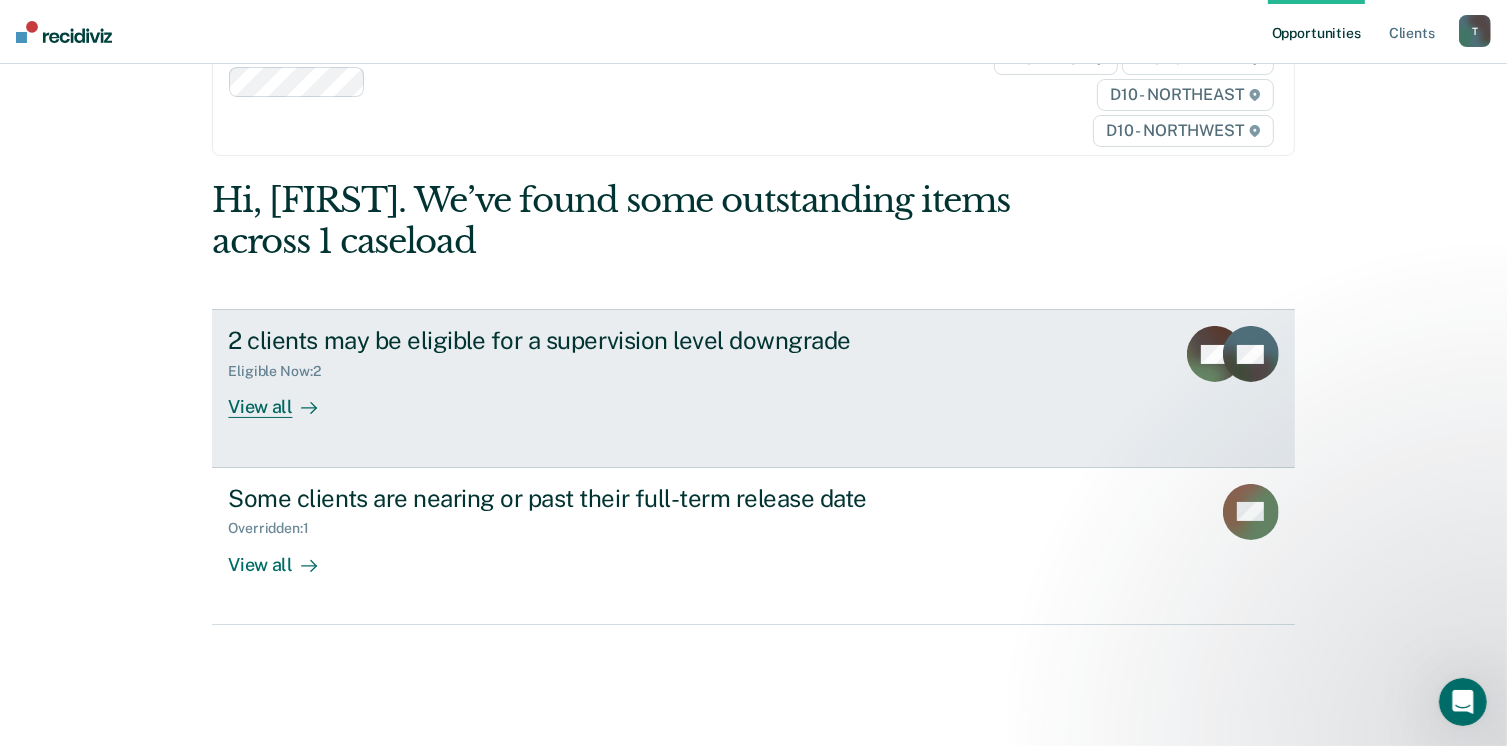 click on "View all" at bounding box center [284, 399] 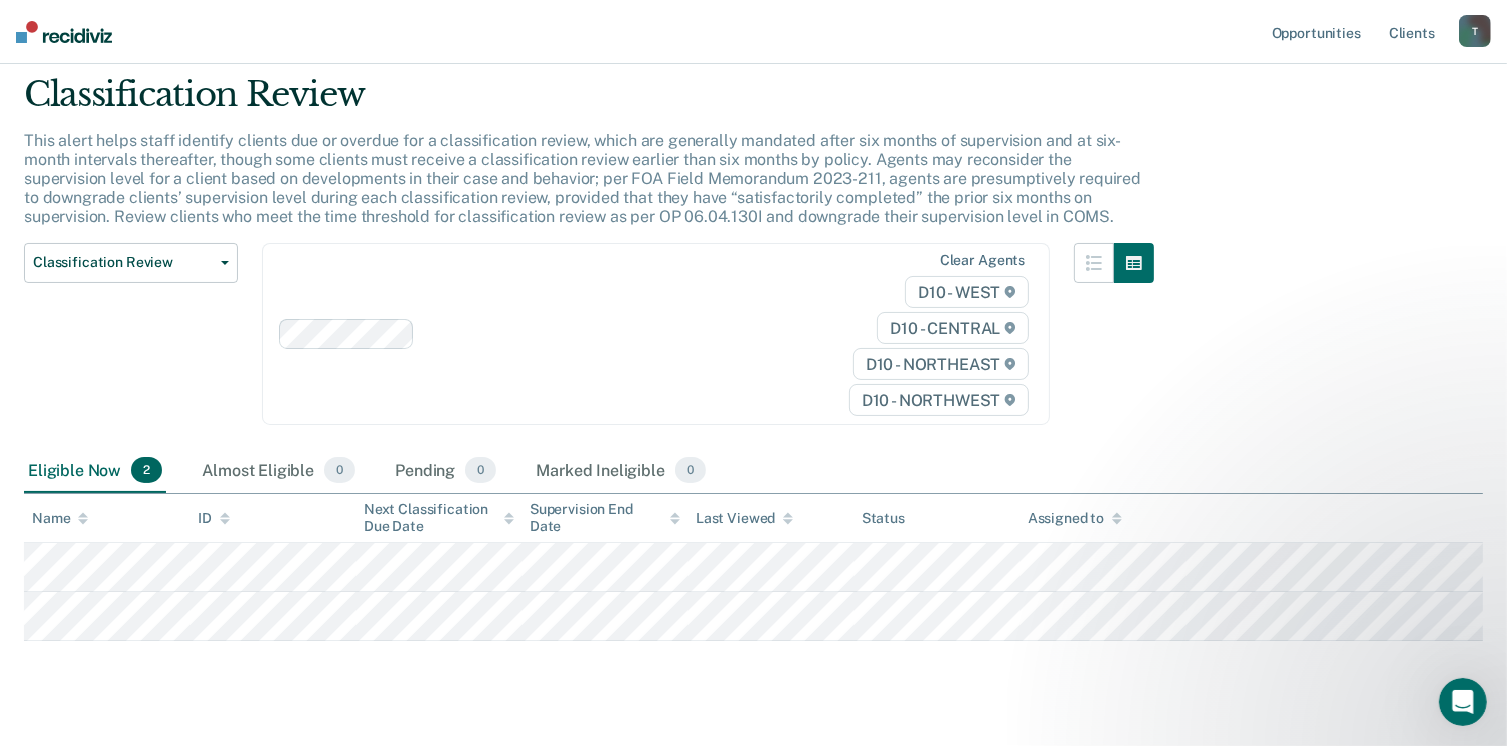 scroll, scrollTop: 100, scrollLeft: 0, axis: vertical 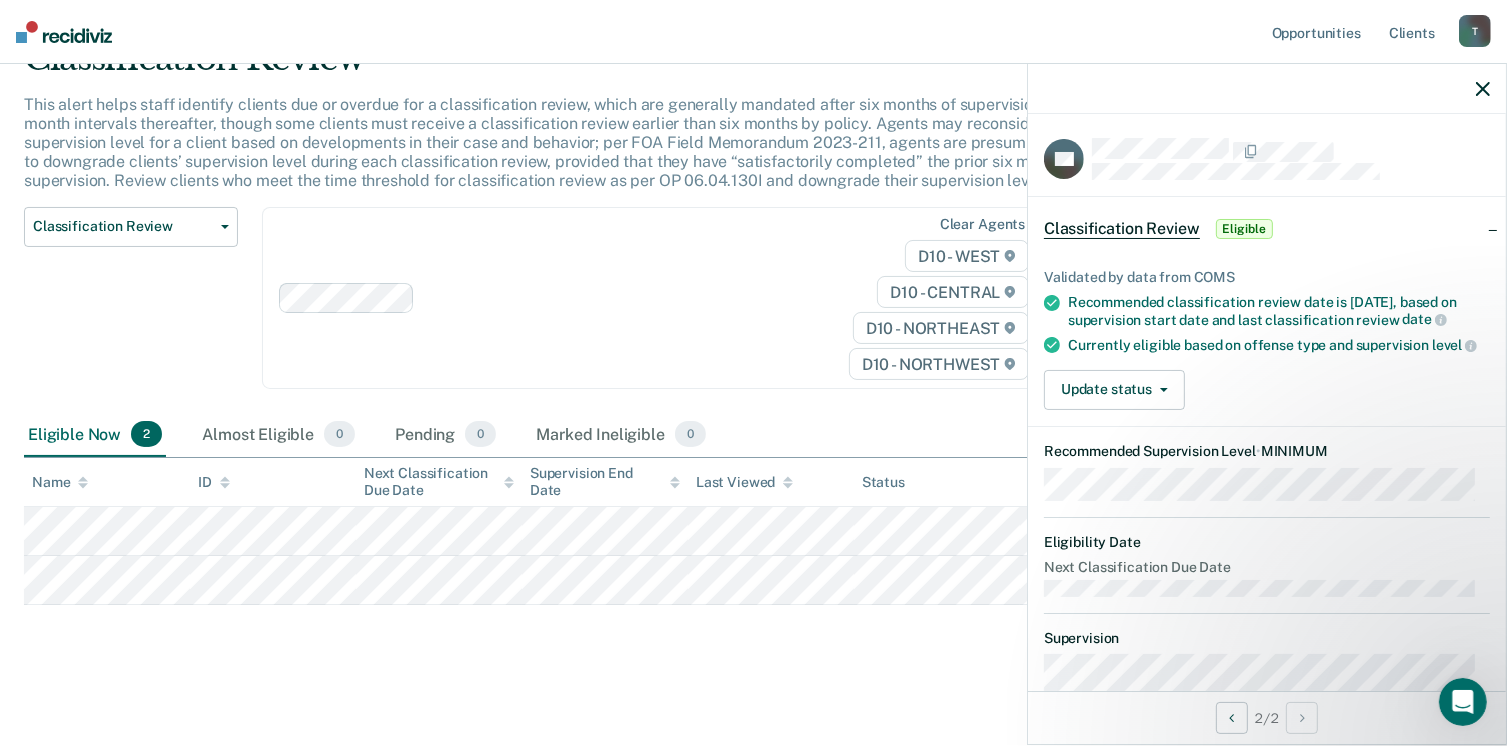 click on "Classification Review" at bounding box center [1122, 229] 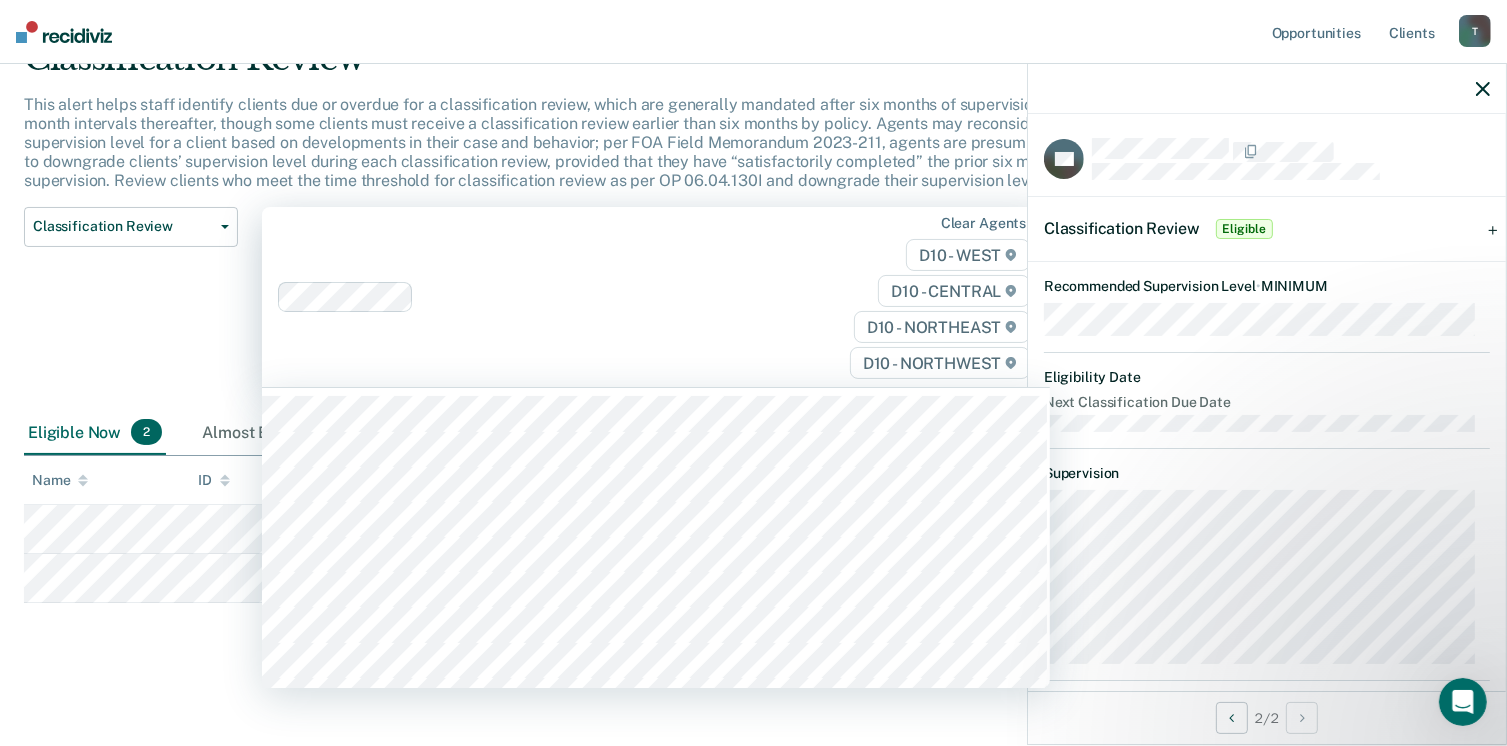 click on "Clear   agents D10 - WEST   D10 - CENTRAL   D10 - NORTHEAST   D10 - NORTHWEST" at bounding box center [656, 297] 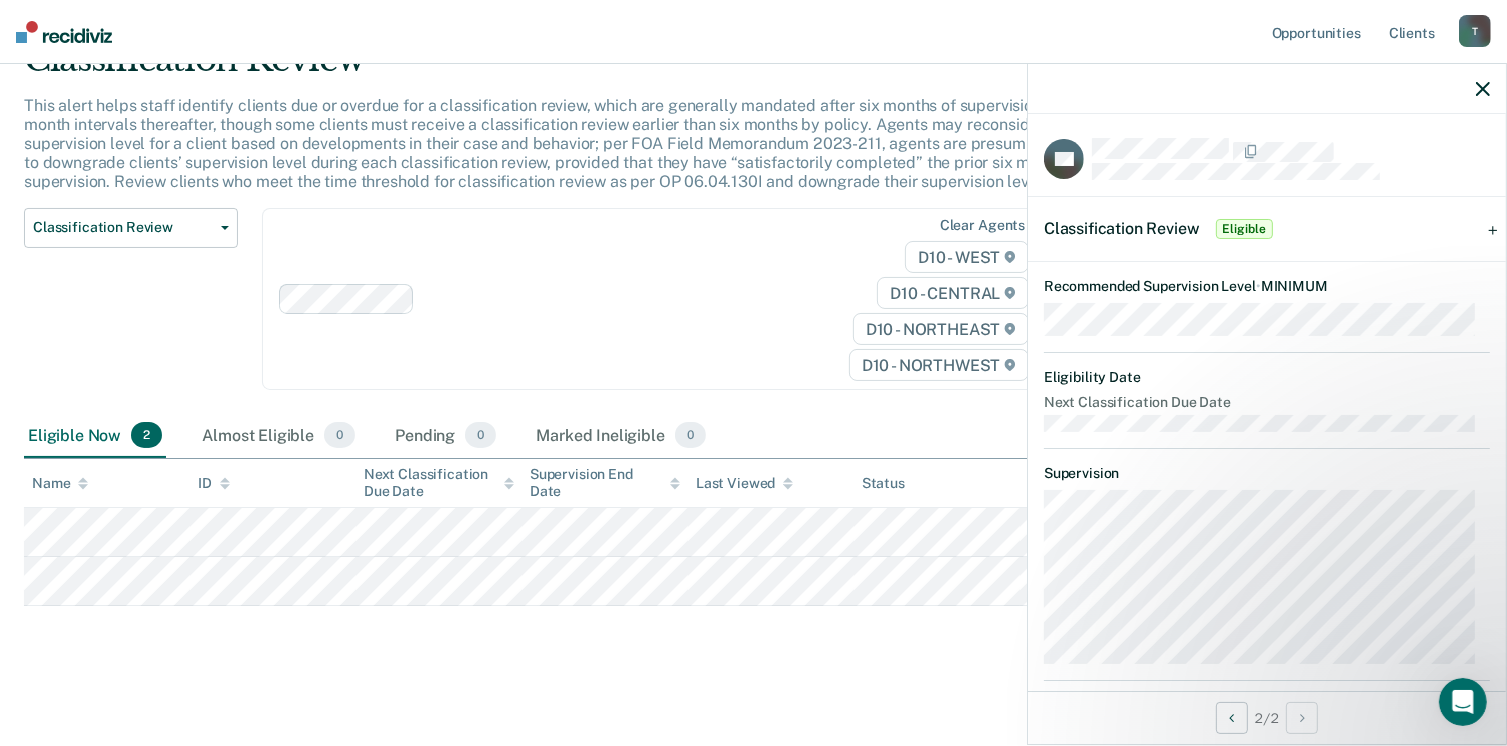 click on "Classification Review Classification Review Early Discharge Minimum Telephone Reporting Overdue for Discharge Supervision Level Mismatch" at bounding box center [131, 311] 